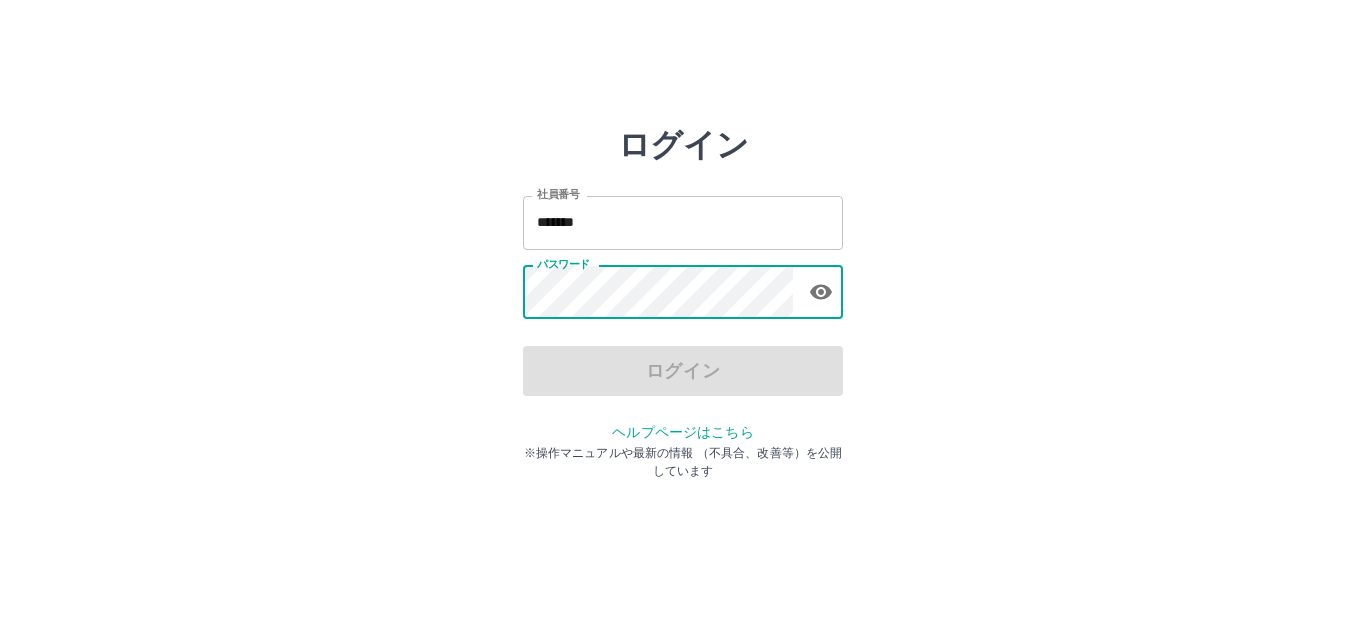 scroll, scrollTop: 0, scrollLeft: 0, axis: both 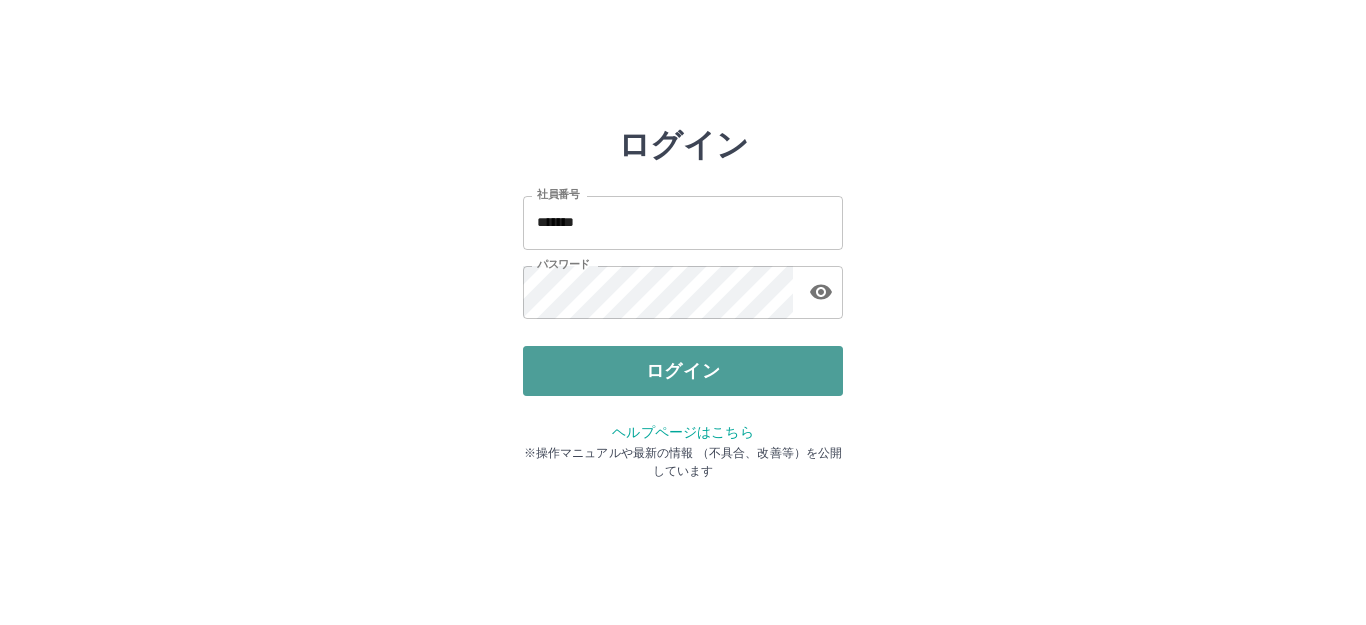 click on "ログイン" at bounding box center (683, 371) 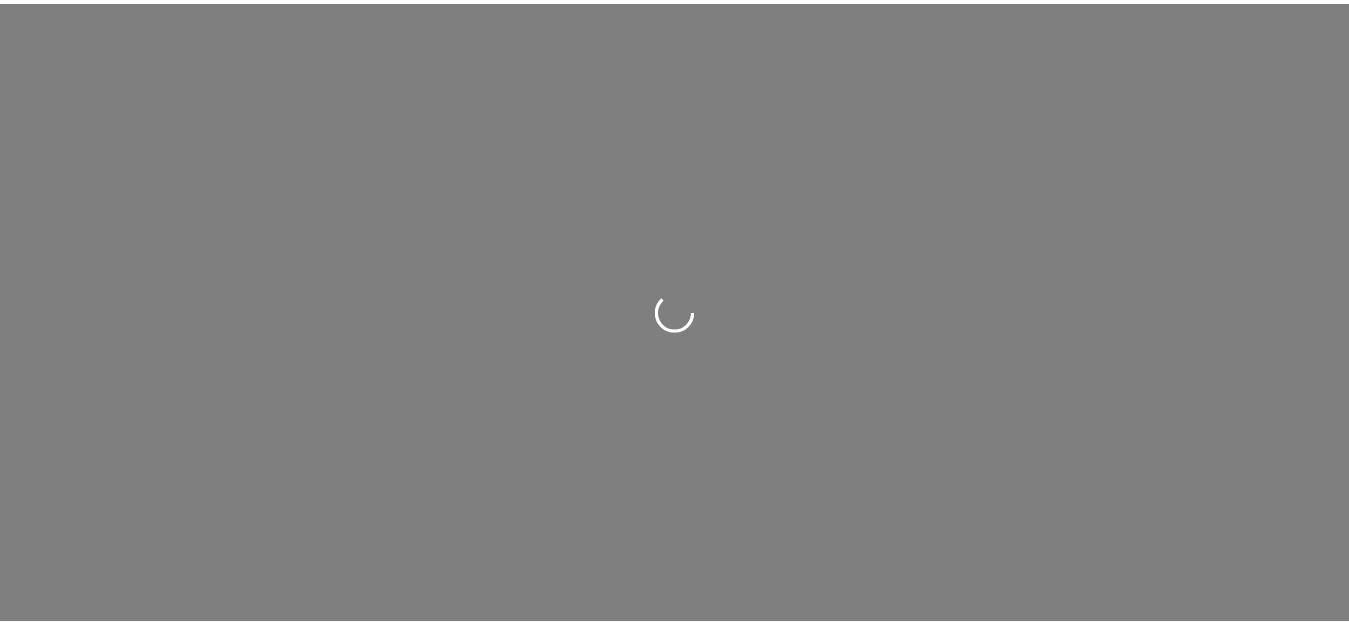 scroll, scrollTop: 0, scrollLeft: 0, axis: both 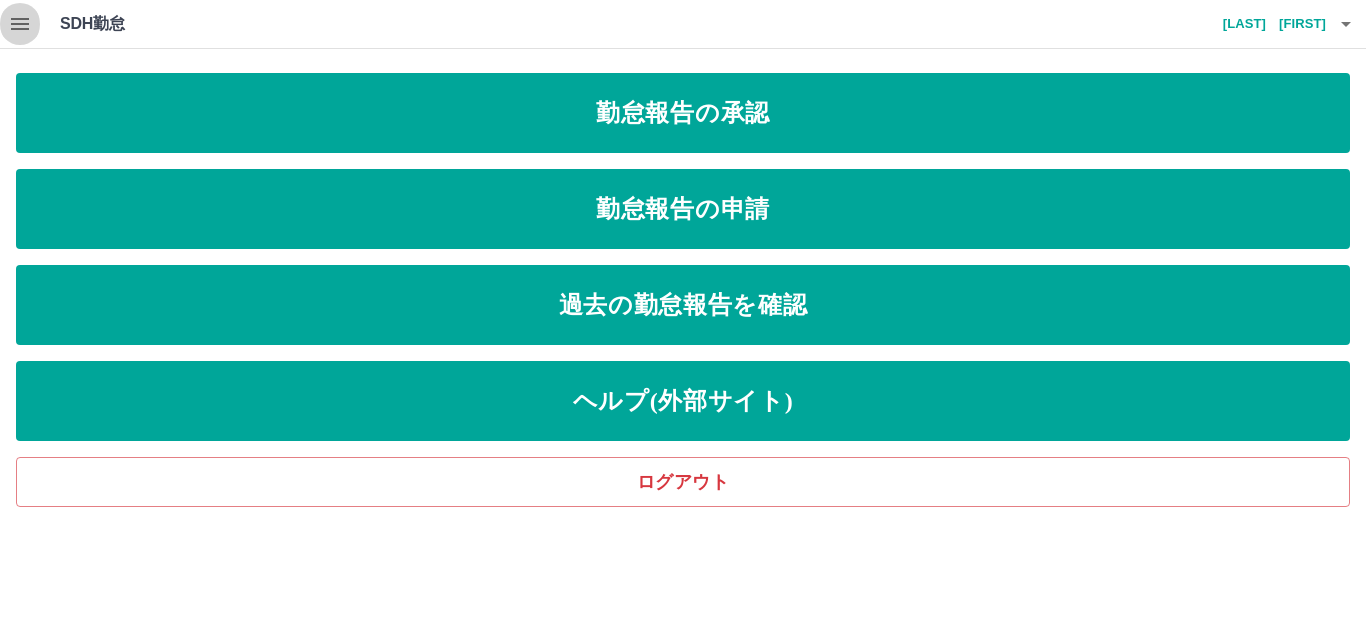click 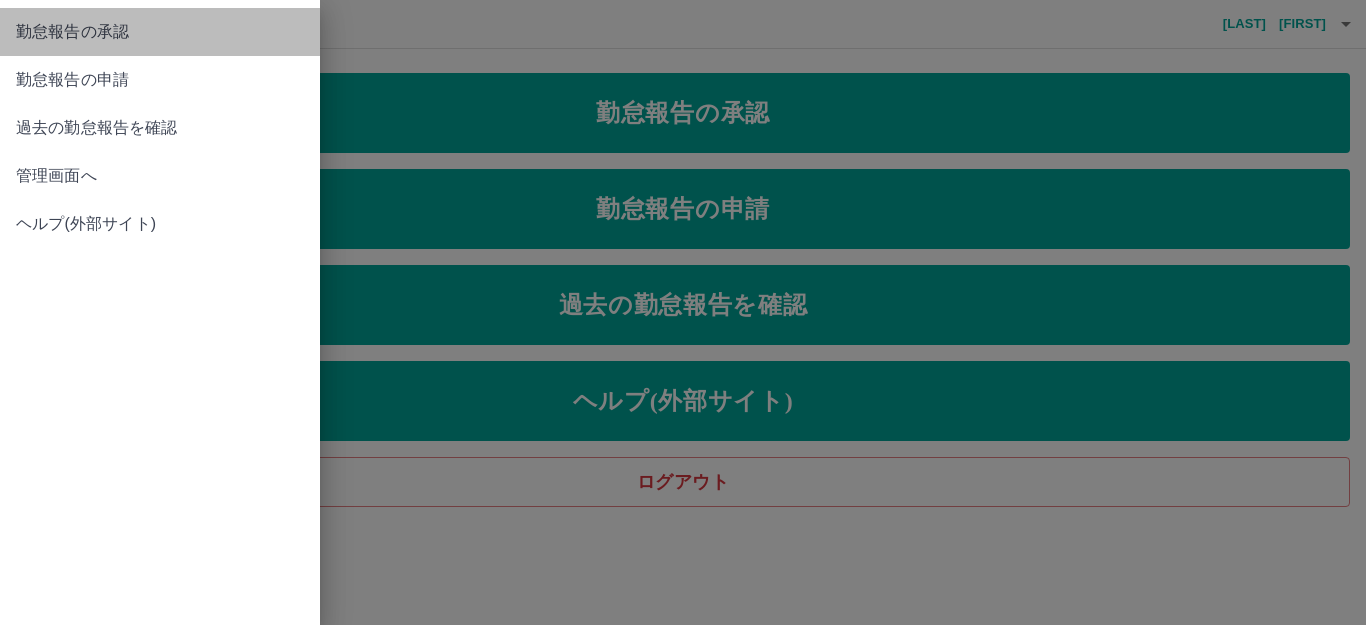 click on "勤怠報告の承認" at bounding box center [160, 32] 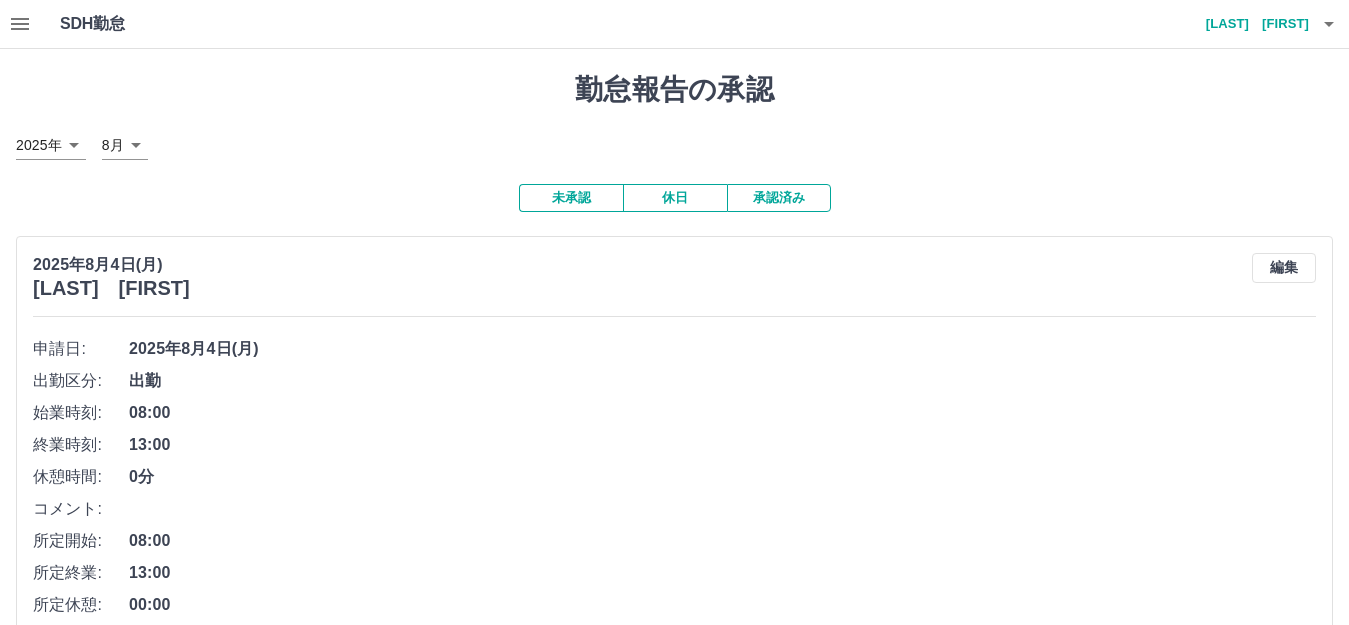 click on "承認済み" at bounding box center (779, 198) 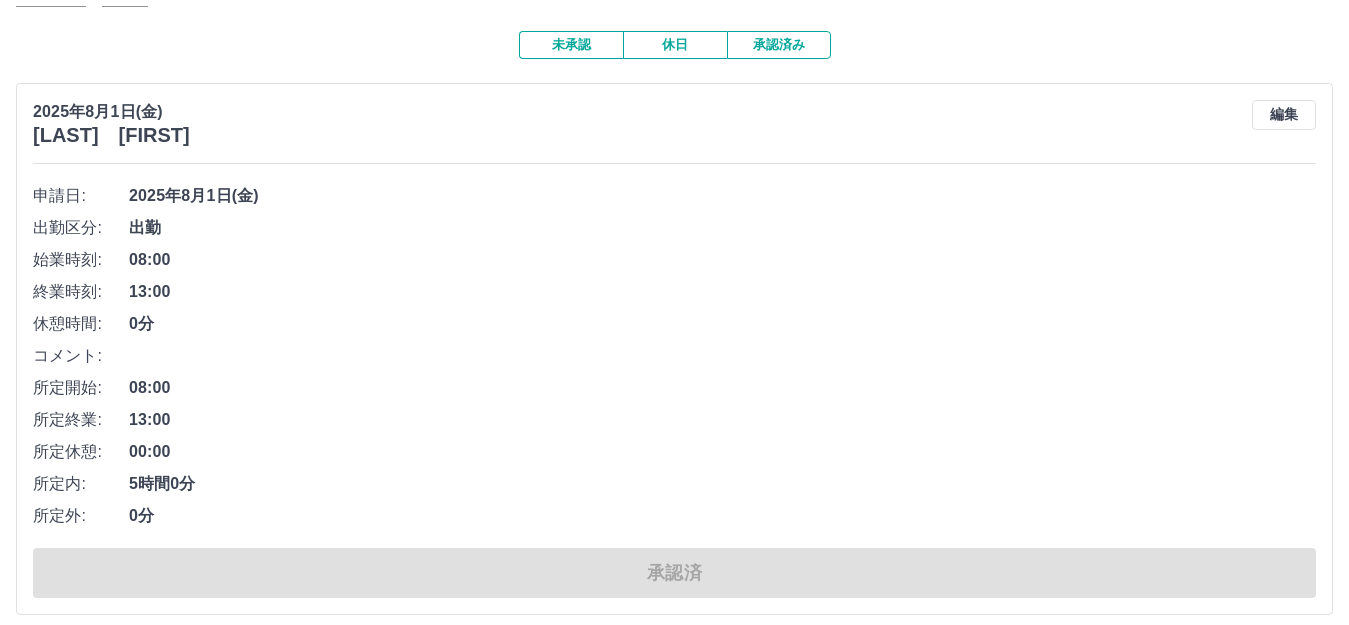 scroll, scrollTop: 0, scrollLeft: 0, axis: both 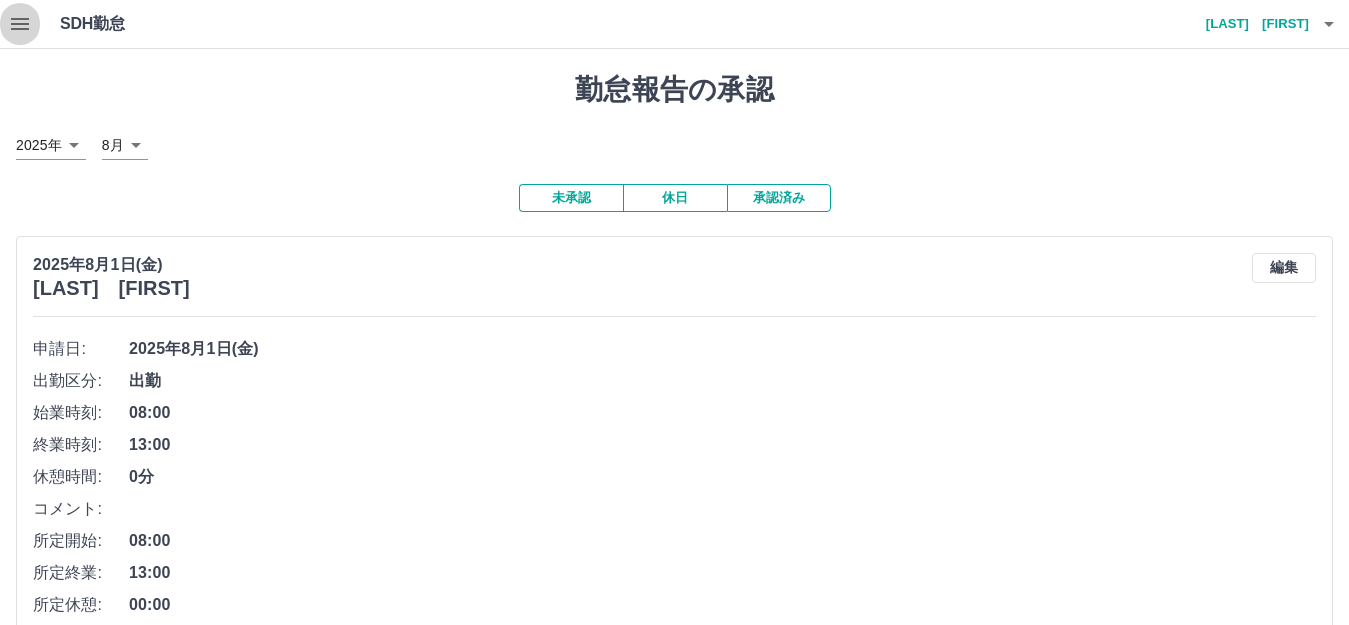 click 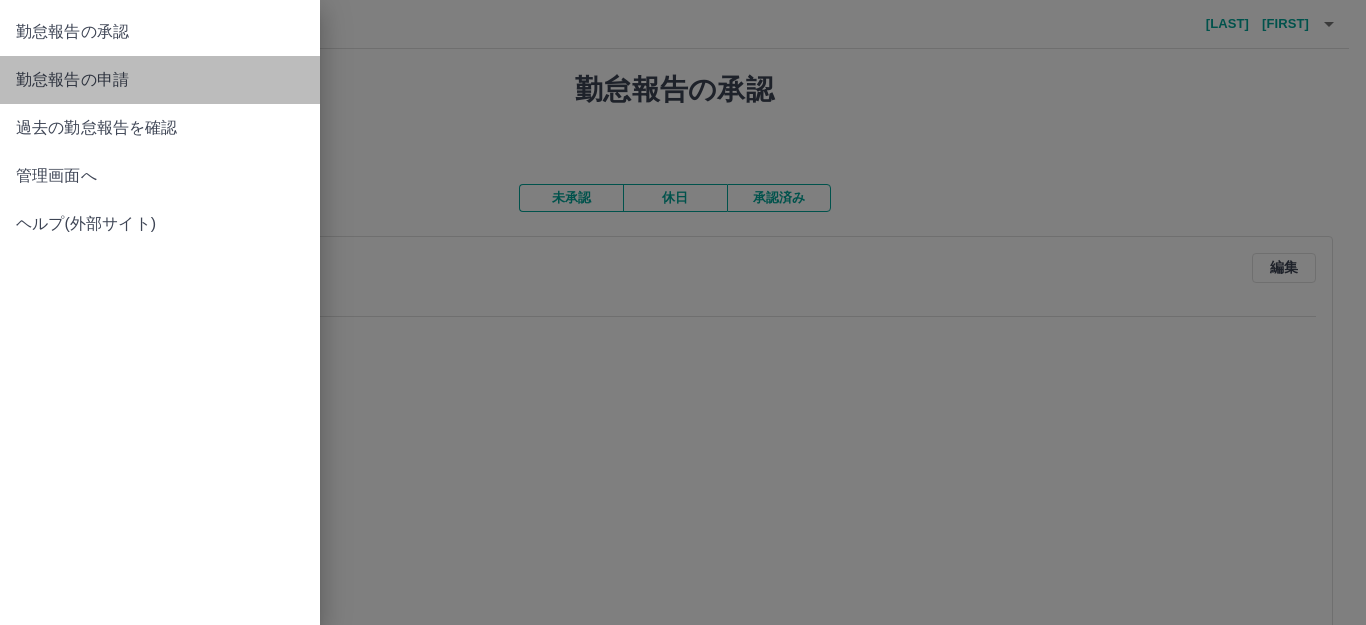 click on "勤怠報告の申請" at bounding box center (160, 80) 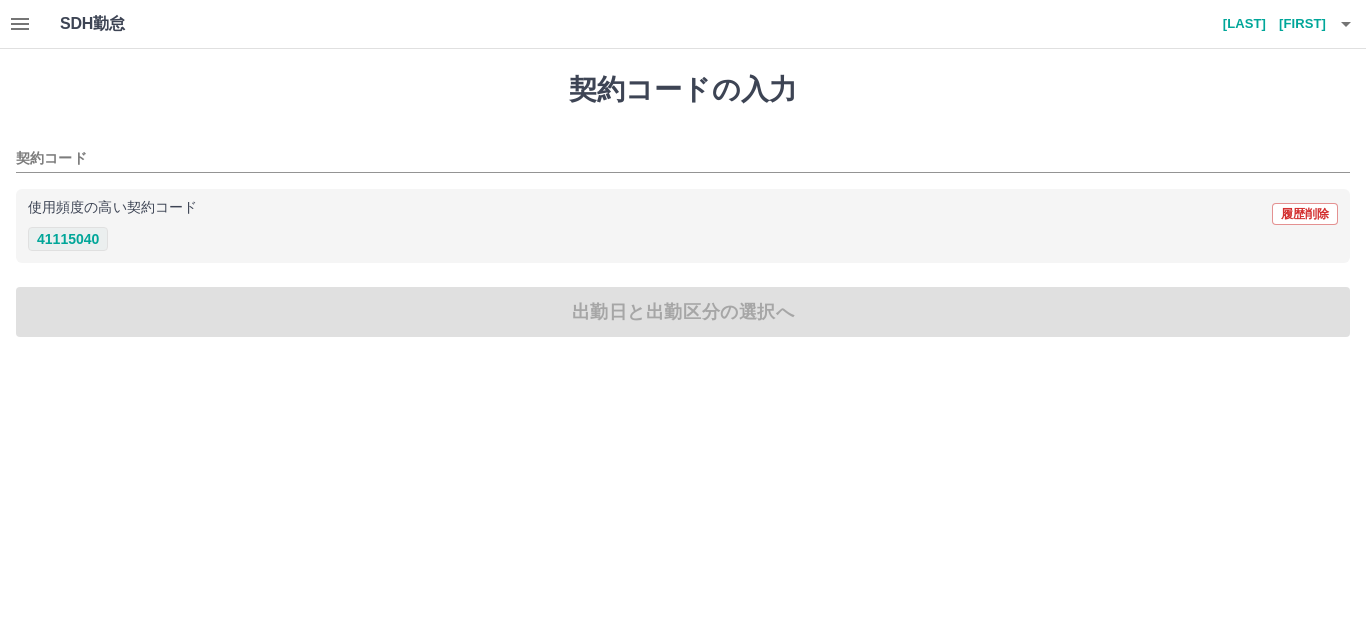 click on "41115040" at bounding box center (68, 239) 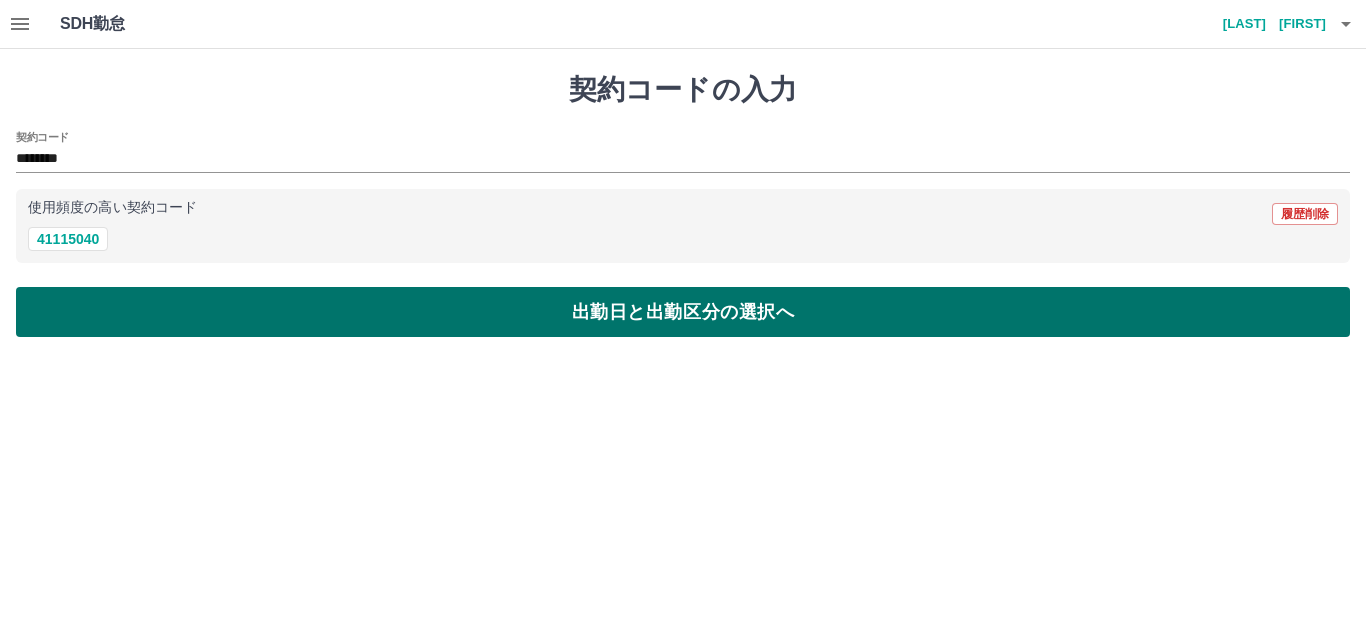 click on "出勤日と出勤区分の選択へ" at bounding box center [683, 312] 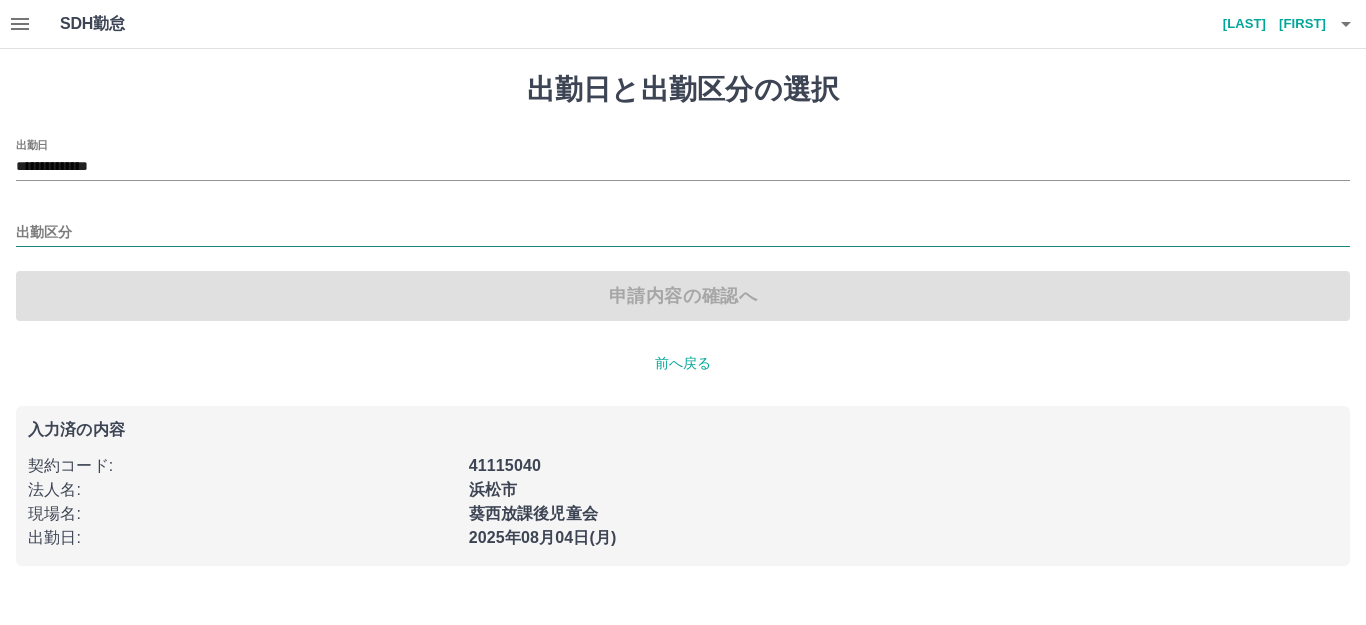 click on "出勤区分" at bounding box center [683, 233] 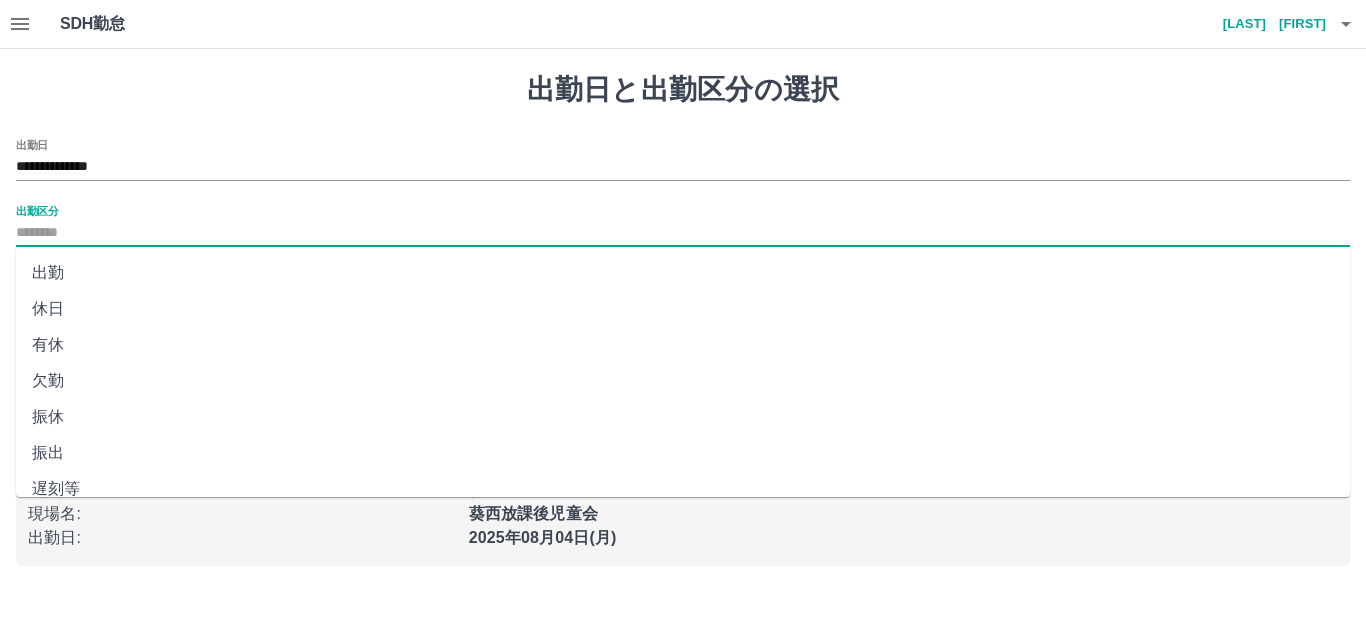 click on "出勤" at bounding box center (683, 273) 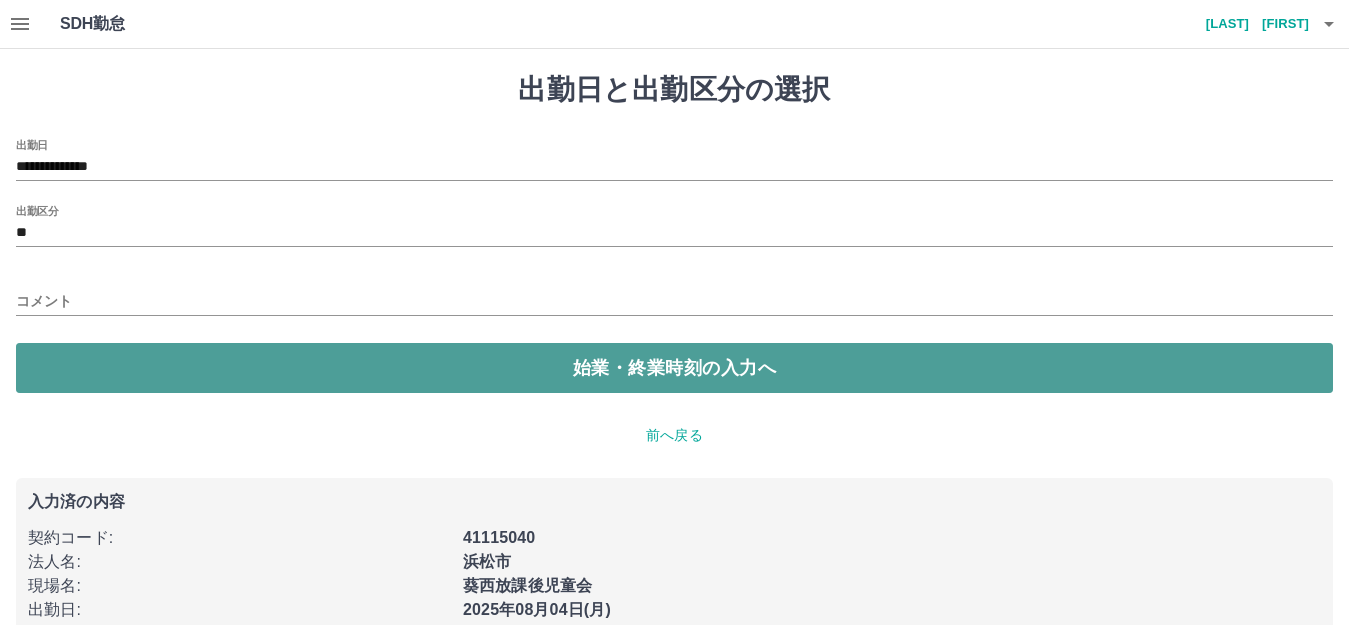 click on "始業・終業時刻の入力へ" at bounding box center [674, 368] 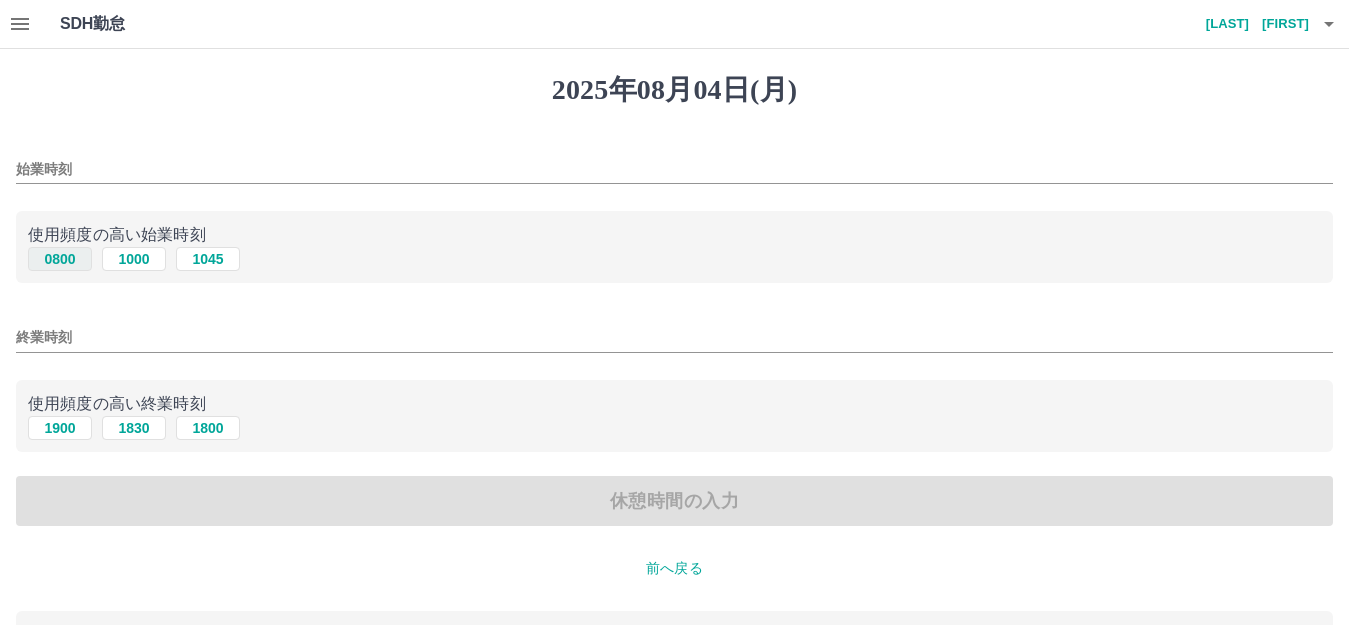 click on "0800" at bounding box center (60, 259) 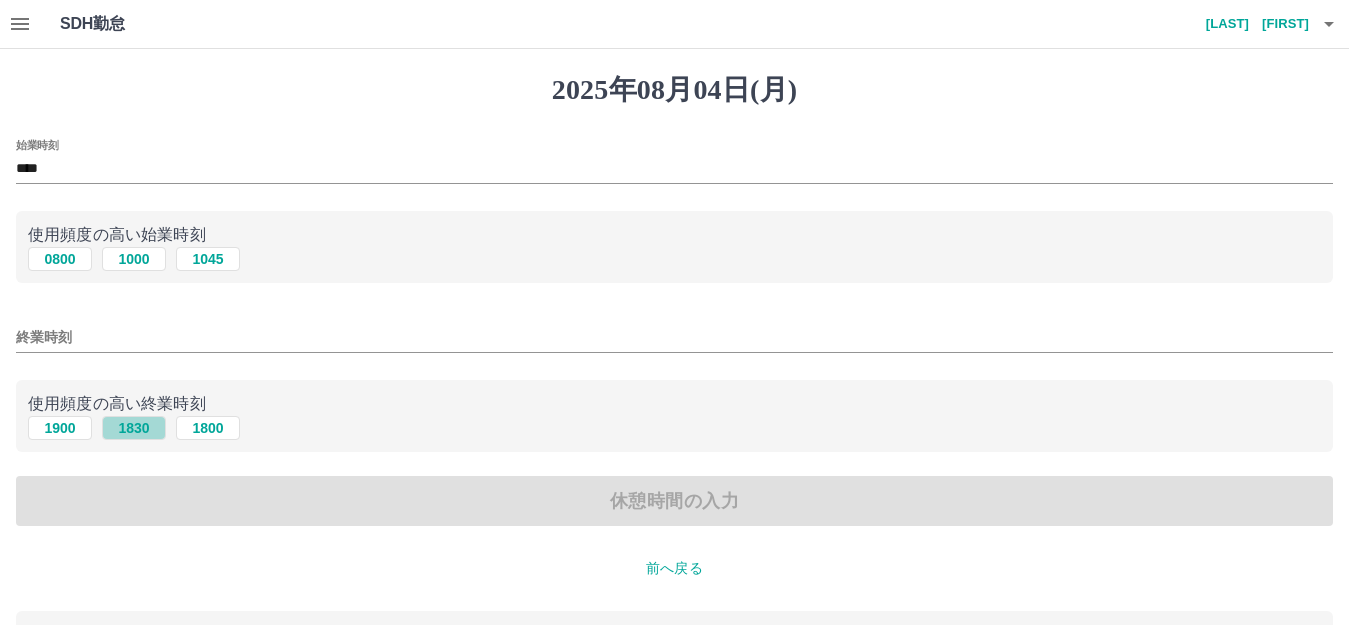 click on "1830" at bounding box center [134, 428] 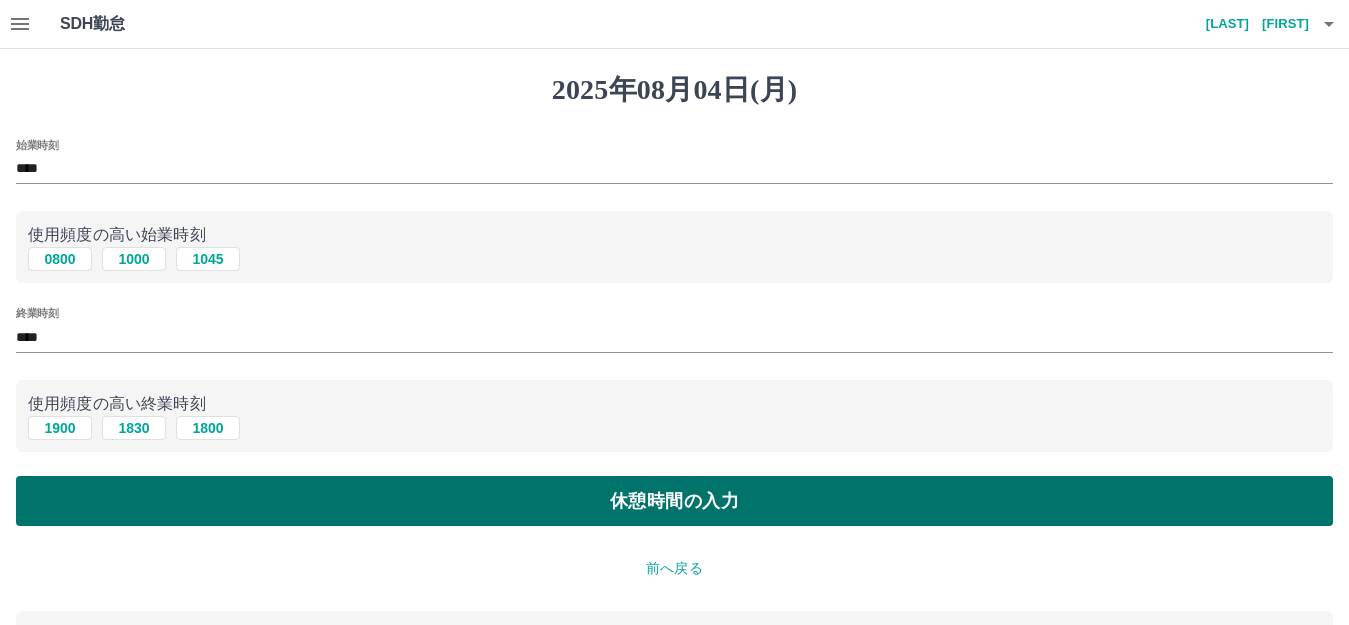 click on "休憩時間の入力" at bounding box center (674, 501) 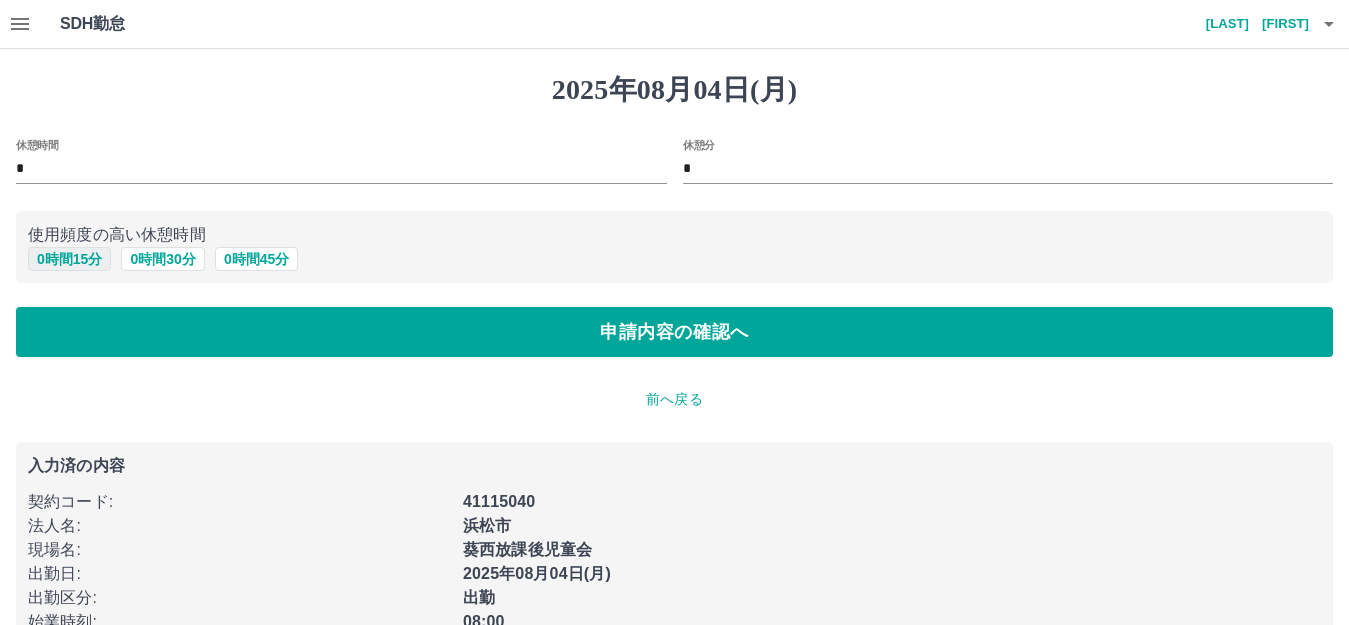 click on "0 時間 15 分" at bounding box center [69, 259] 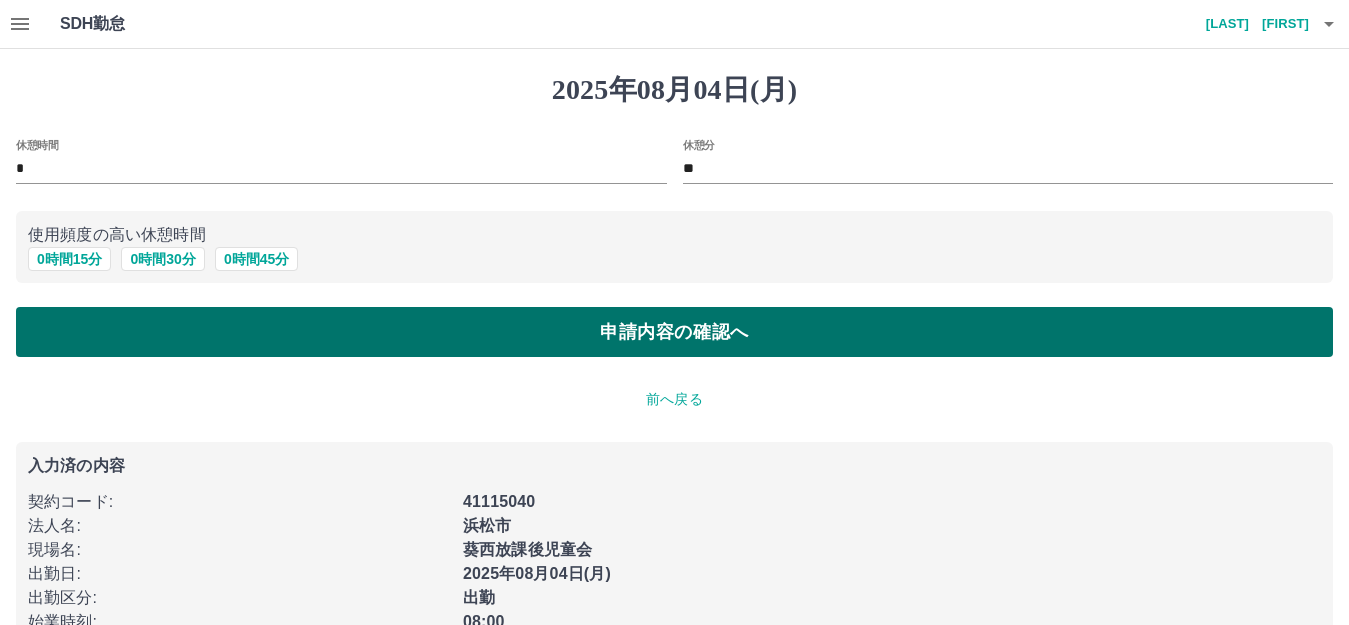 click on "申請内容の確認へ" at bounding box center [674, 332] 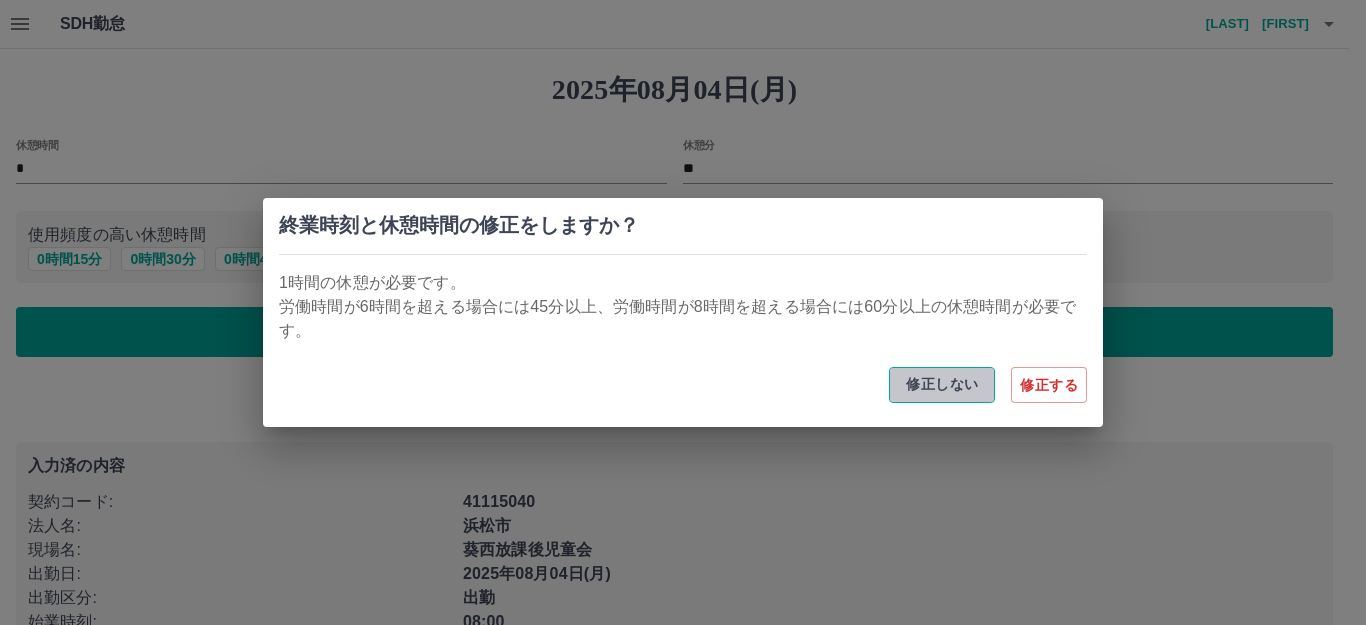 click on "修正しない" at bounding box center (942, 385) 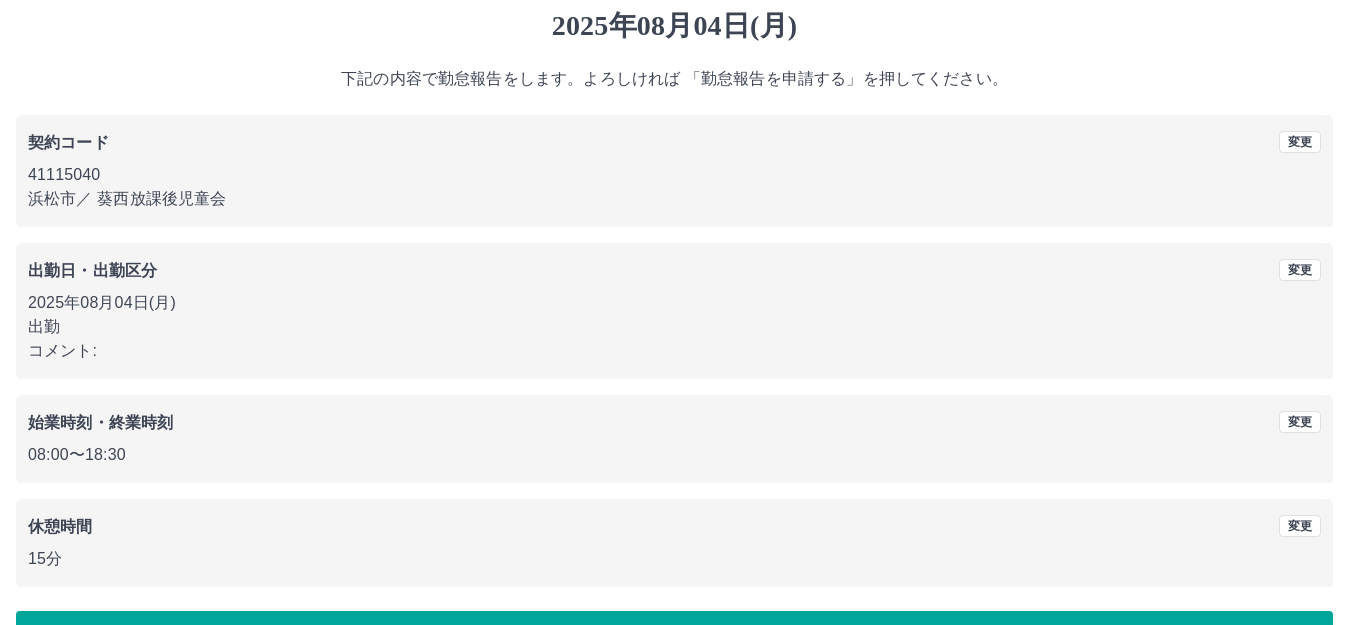 scroll, scrollTop: 124, scrollLeft: 0, axis: vertical 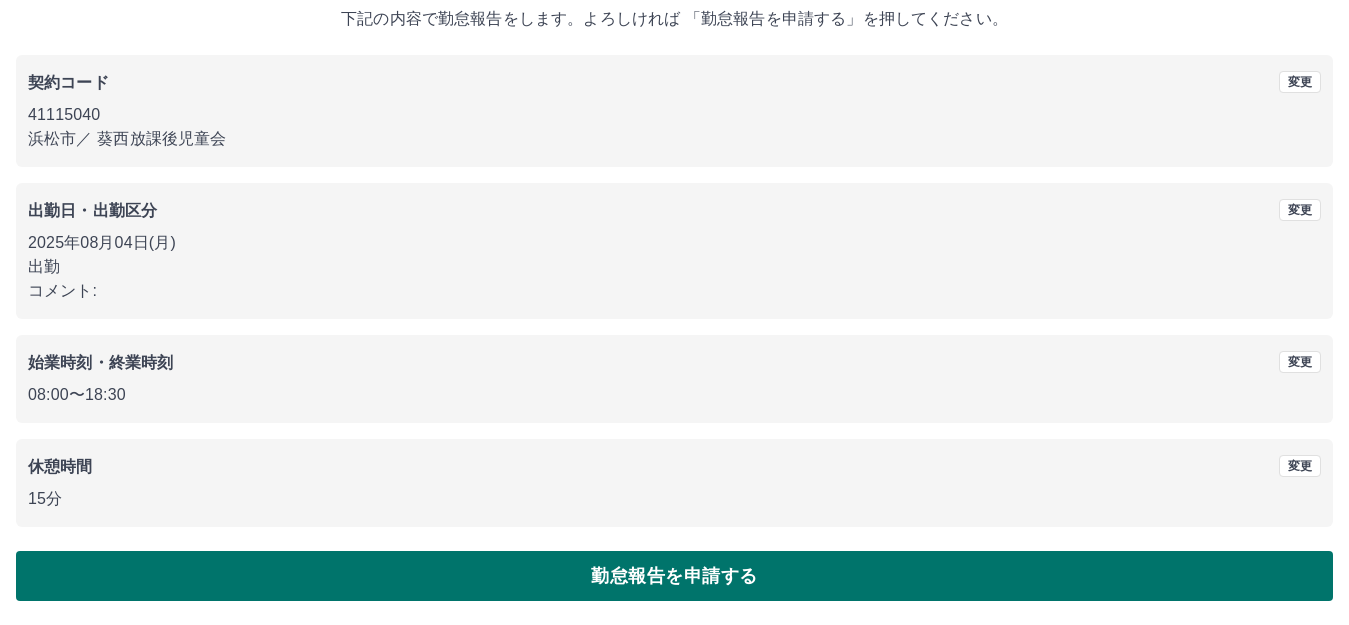 click on "勤怠報告を申請する" at bounding box center [674, 576] 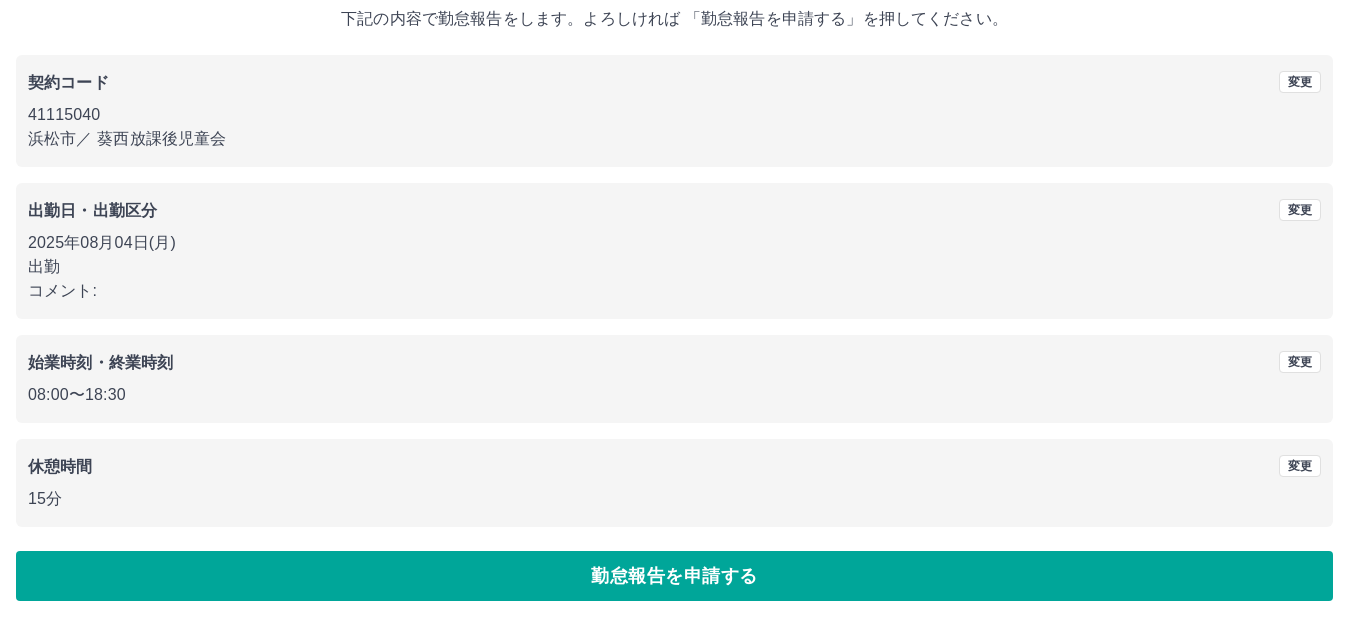 scroll, scrollTop: 0, scrollLeft: 0, axis: both 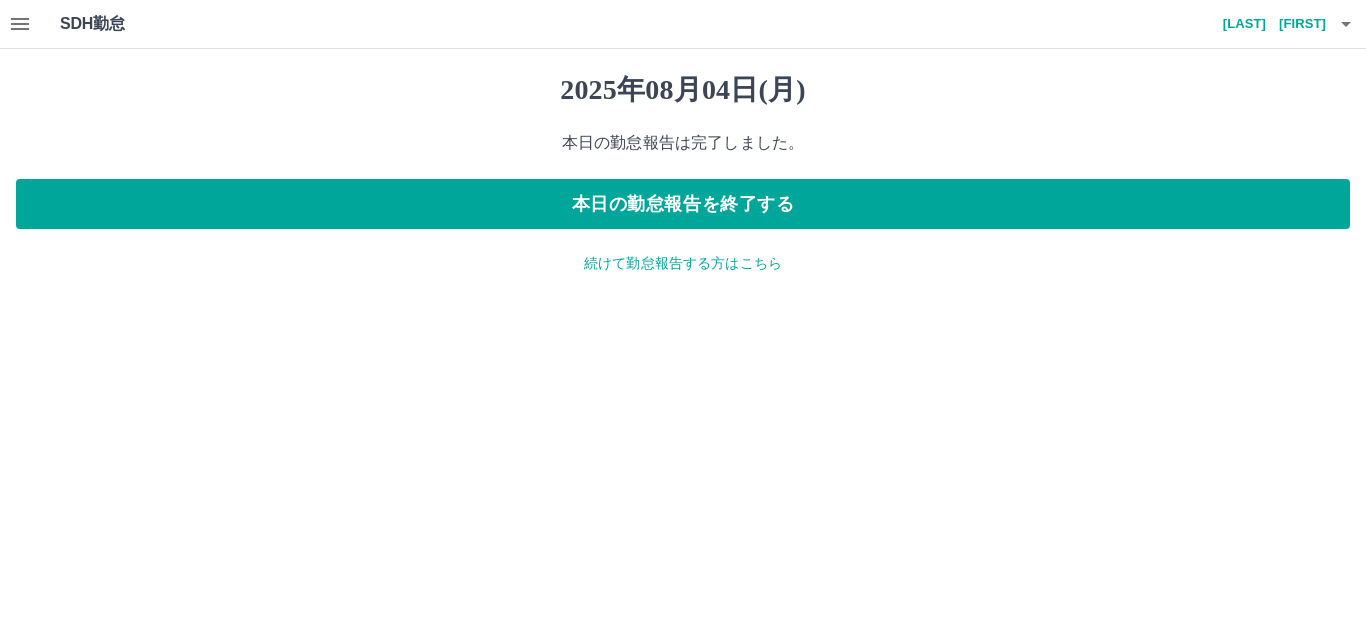 click 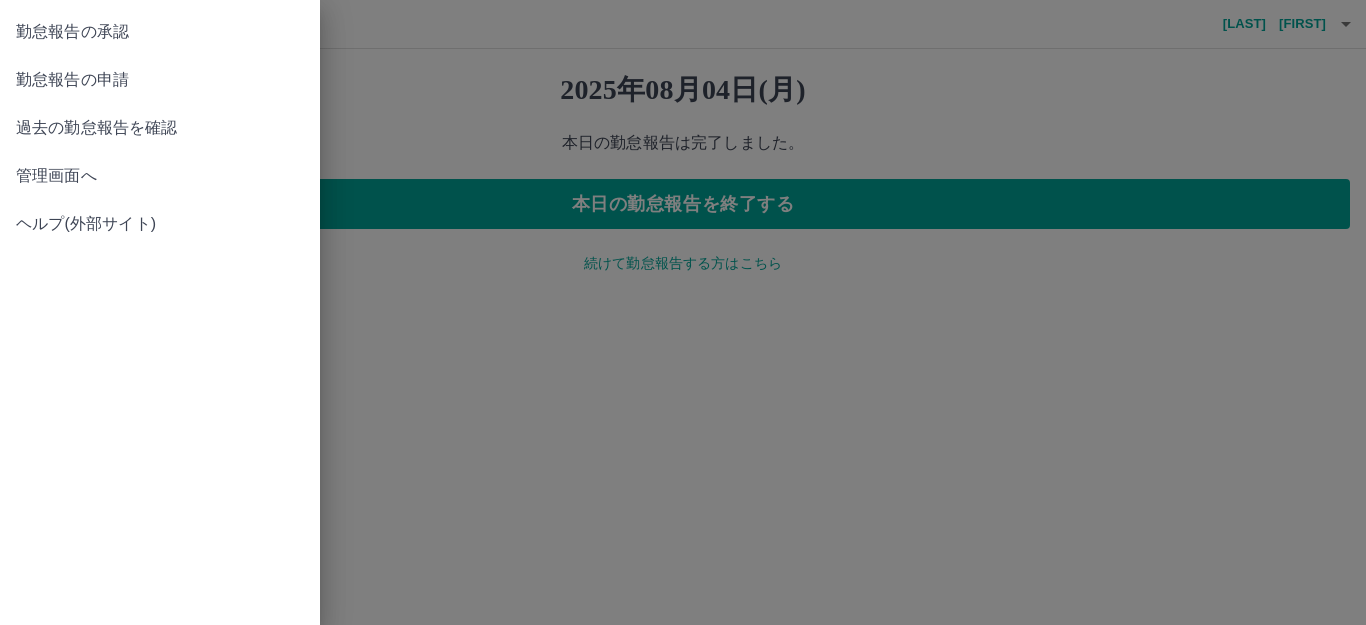 click on "勤怠報告の申請" at bounding box center (160, 80) 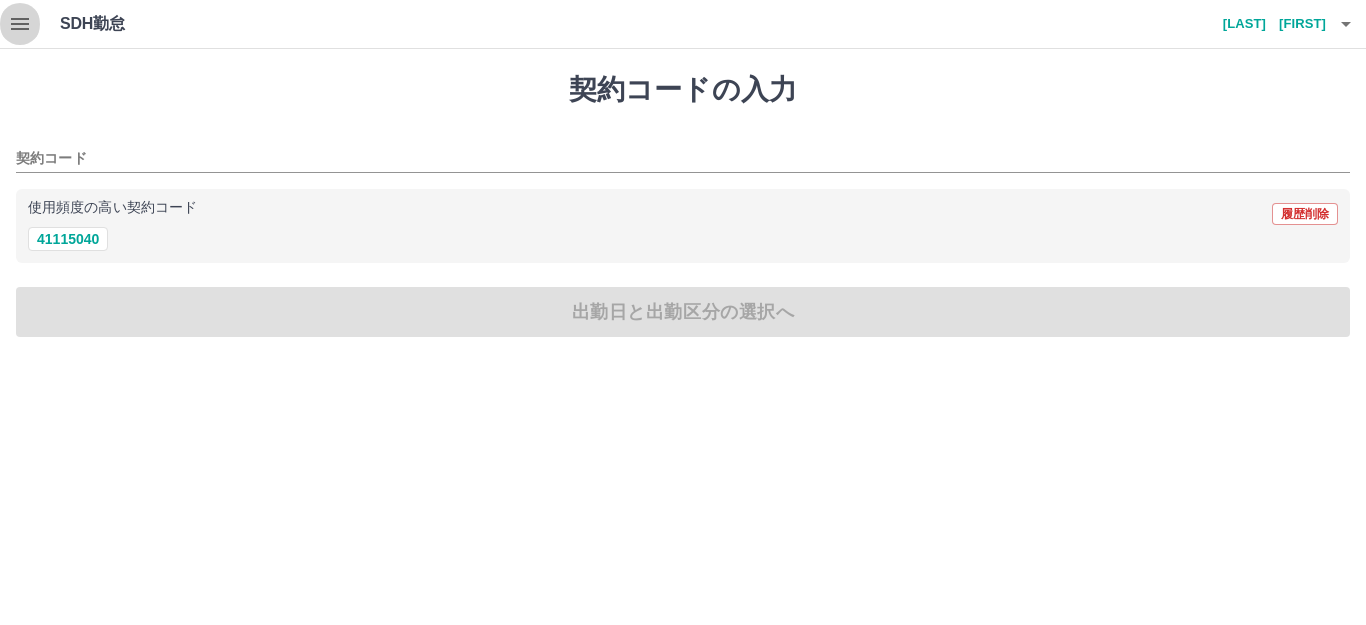 click 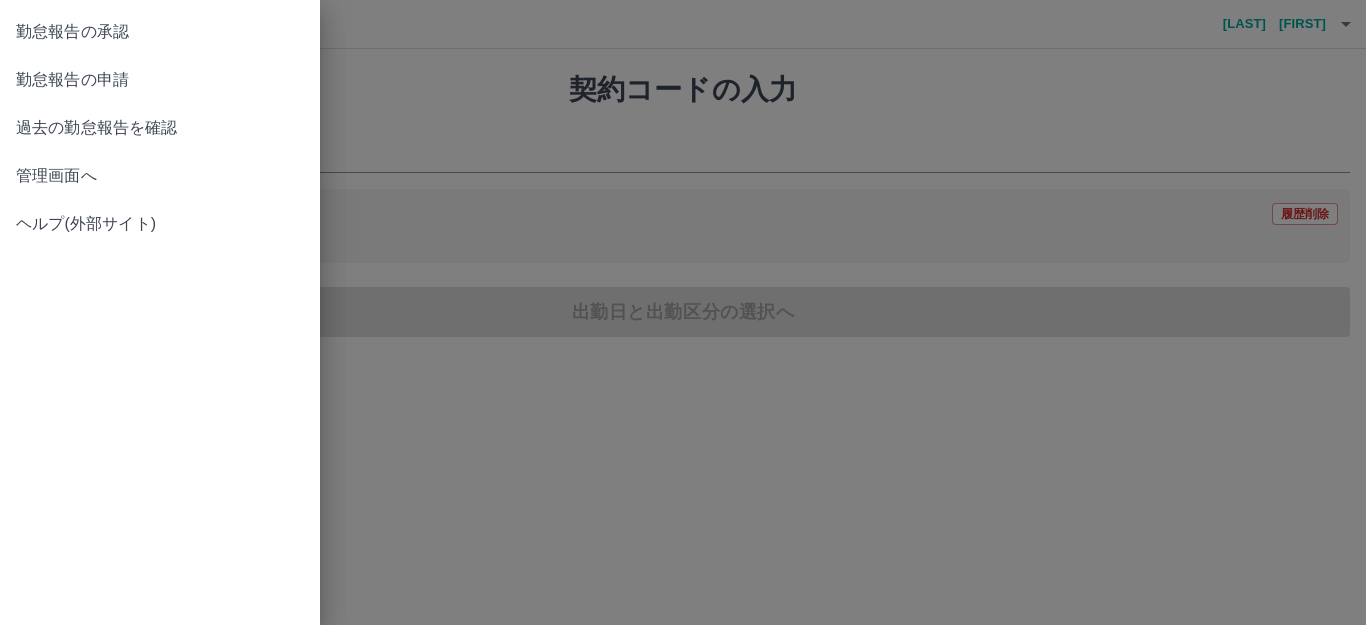 click on "勤怠報告の承認" at bounding box center [160, 32] 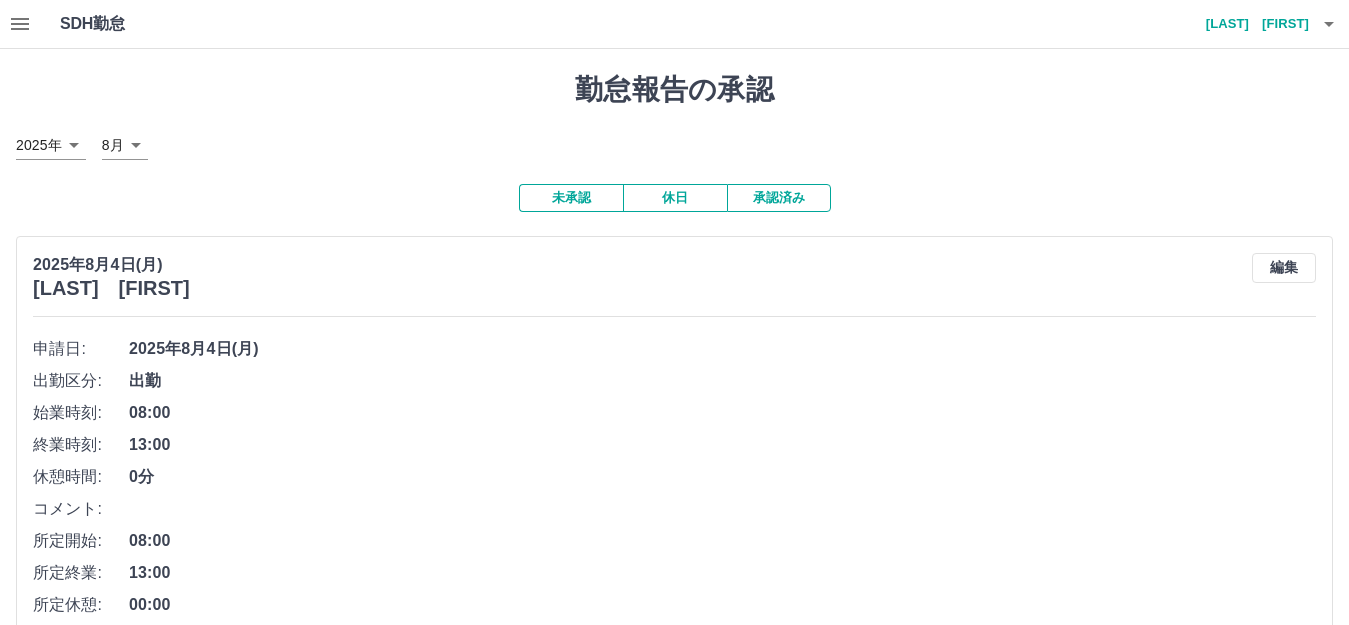 scroll, scrollTop: 300, scrollLeft: 0, axis: vertical 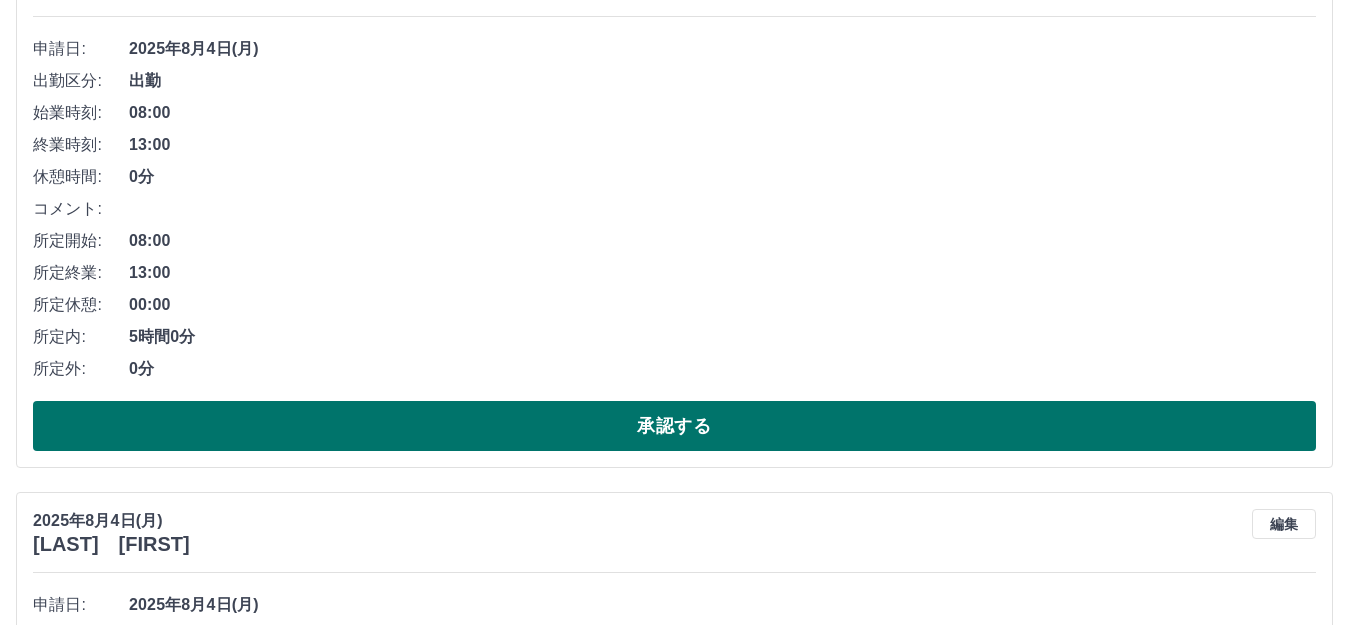 click on "承認する" at bounding box center [674, 426] 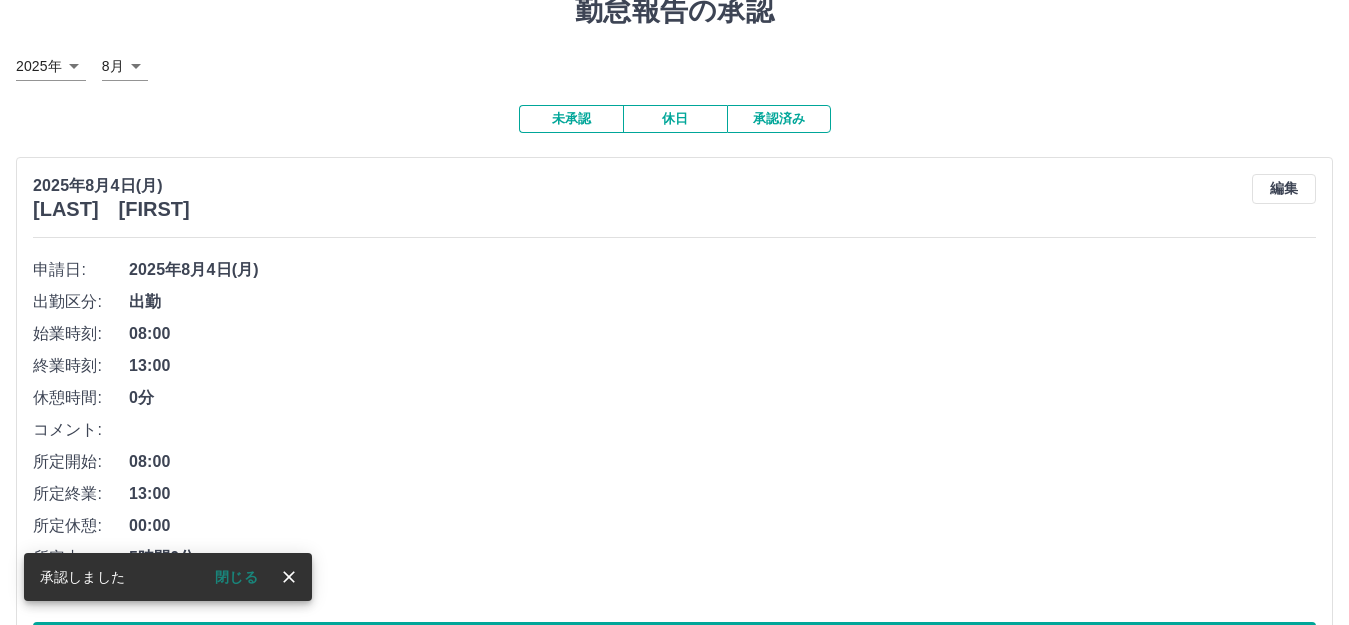 scroll, scrollTop: 200, scrollLeft: 0, axis: vertical 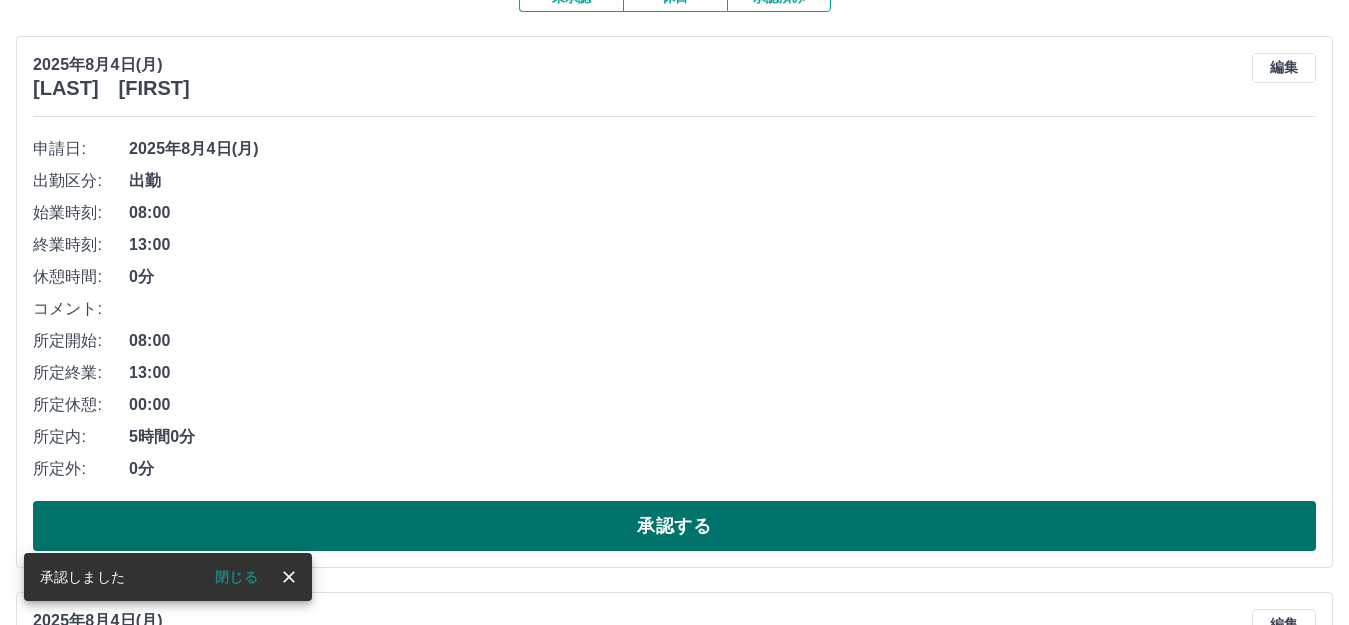 click on "承認する" at bounding box center [674, 526] 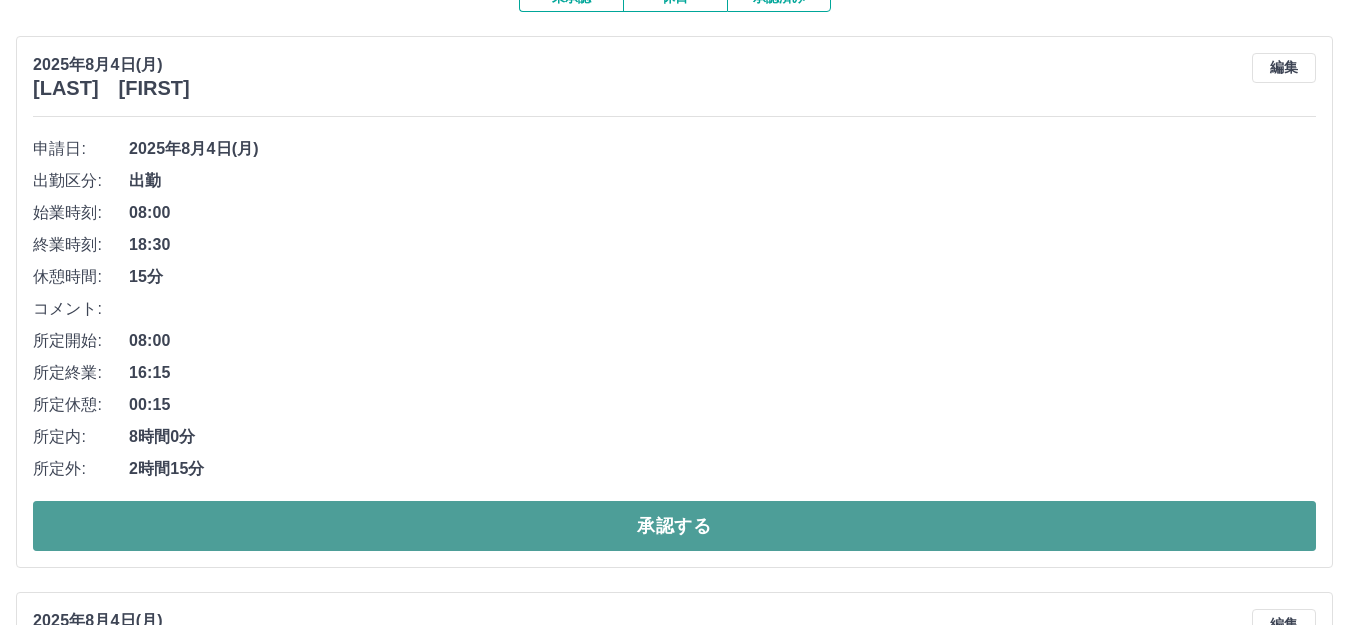 click on "承認する" at bounding box center [674, 526] 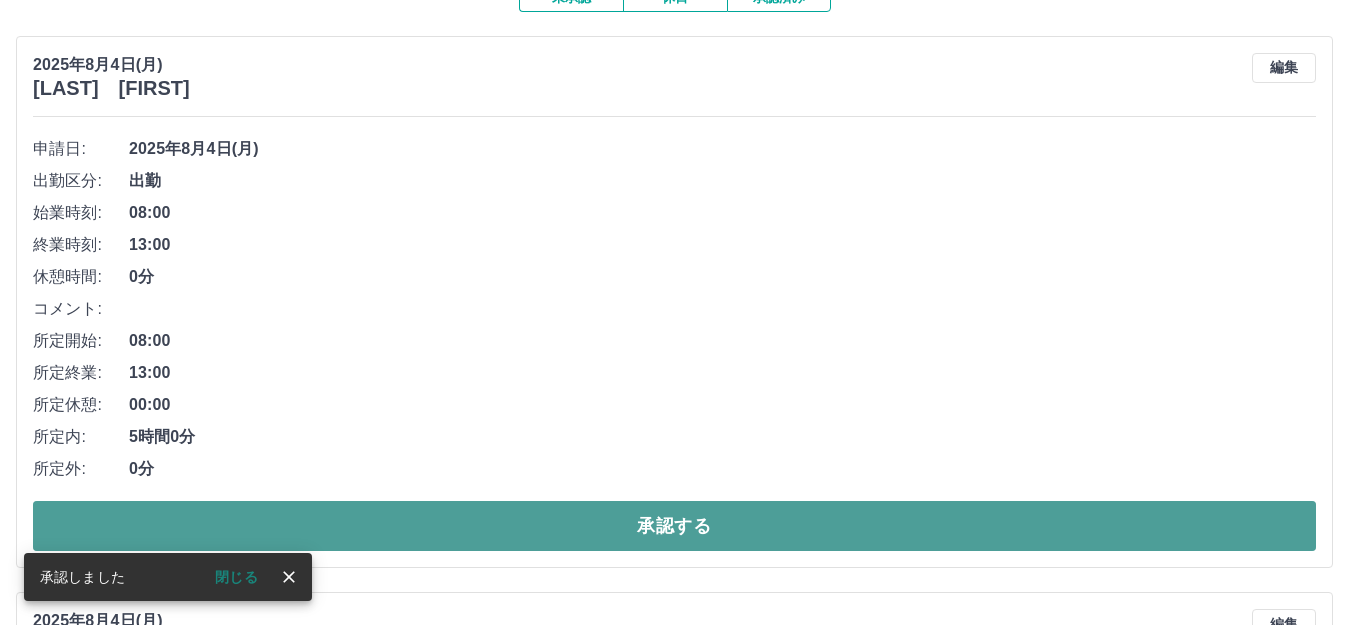 click on "承認する" at bounding box center (674, 526) 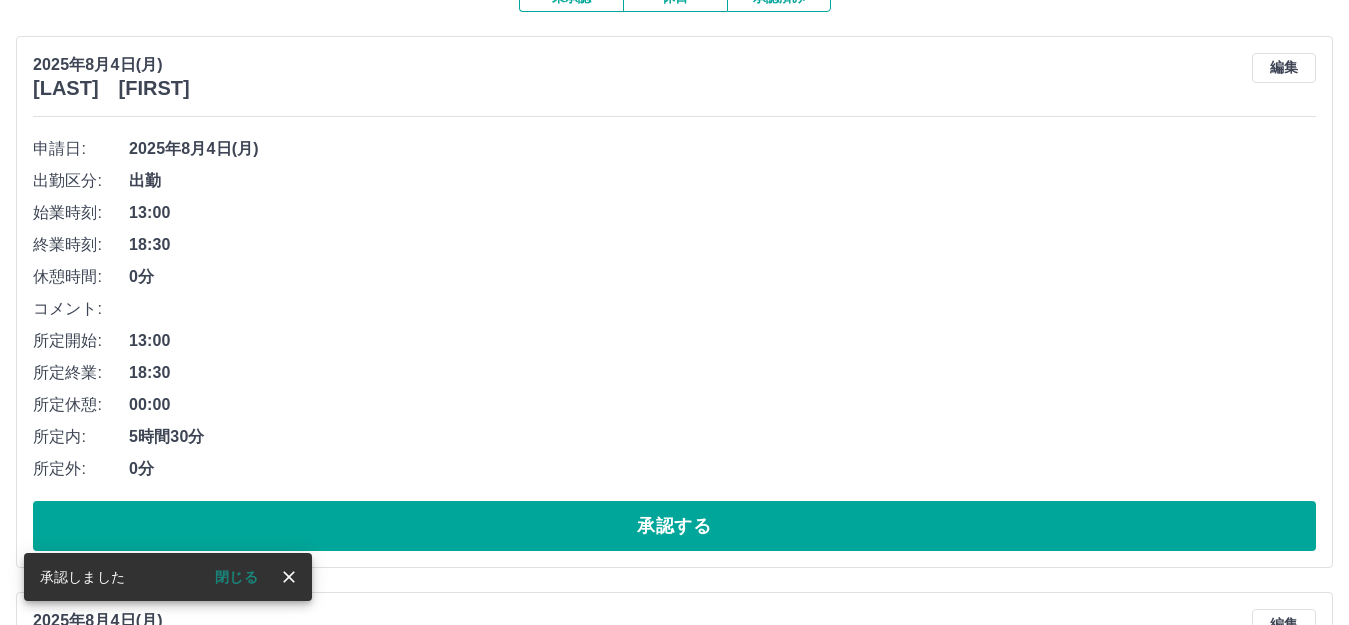 click on "申請日: [DATE]([DAY]) 出勤区分: 出勤 始業時刻: [TIME] 終業時刻: [TIME] 休憩時間: [TIME] コメント: 所定開始: [TIME] 所定終業: [TIME] 所定休憩: [TIME] 所定内: [TIME] 所定外: [TIME] 承認する" at bounding box center [674, 342] 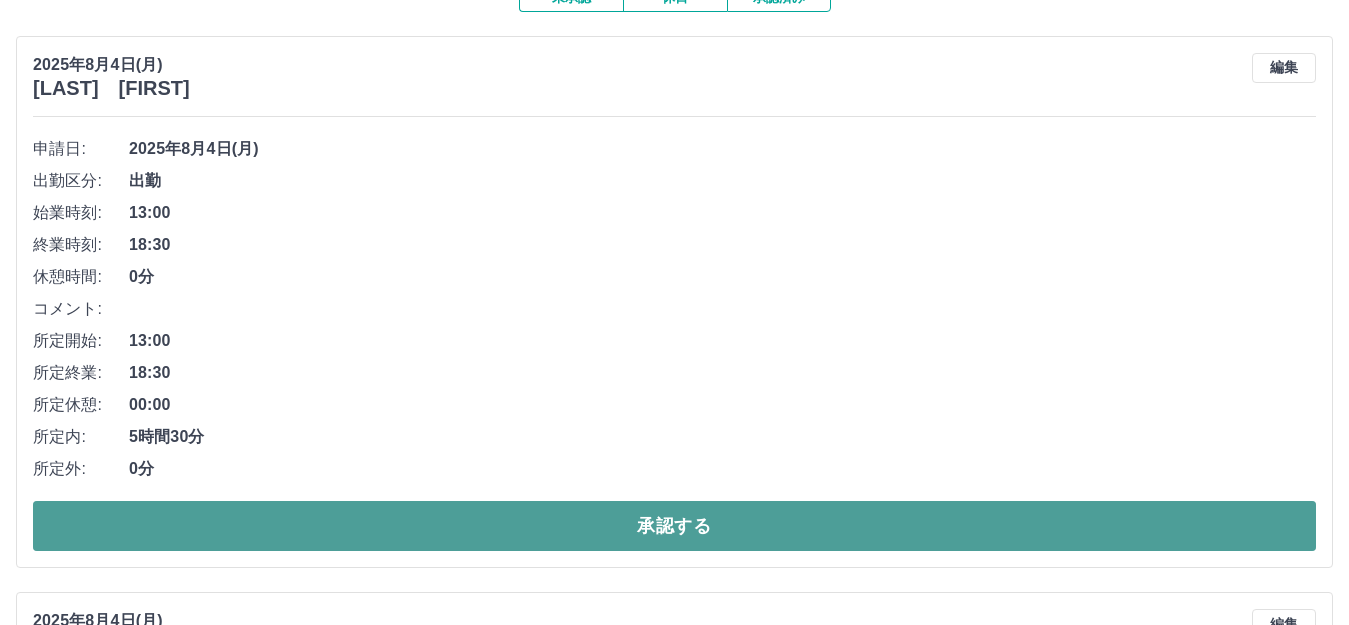 click on "承認する" at bounding box center (674, 526) 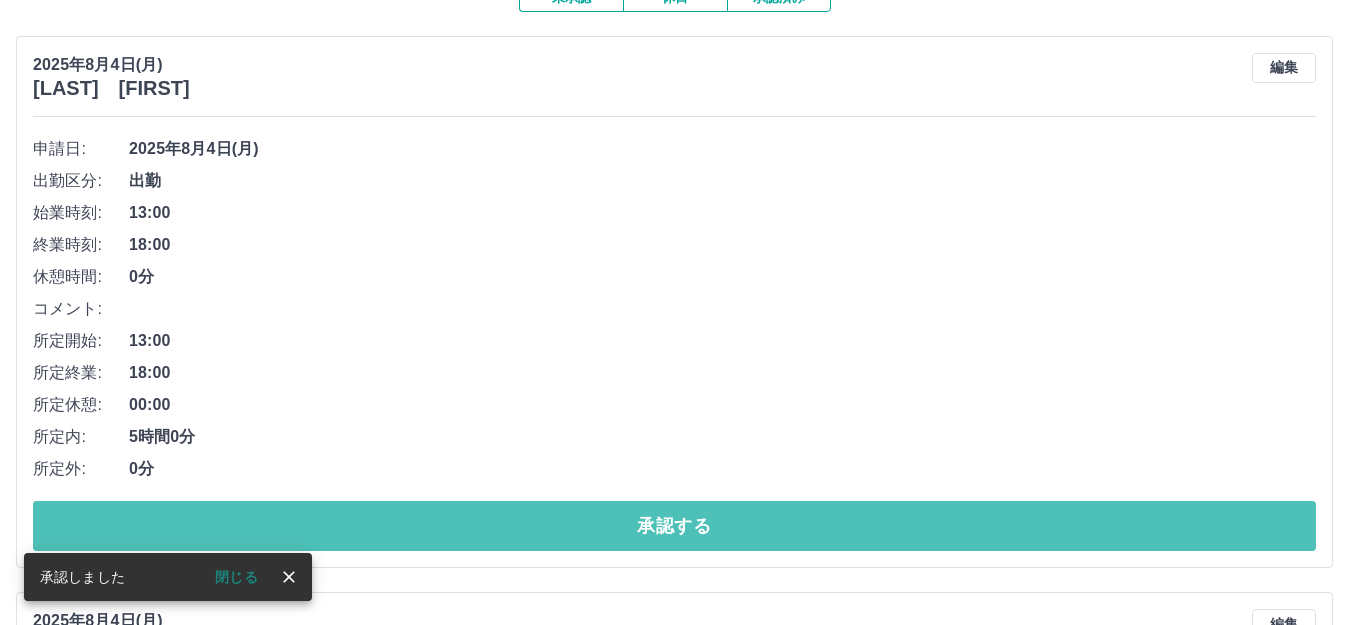 click on "承認する" at bounding box center (674, 526) 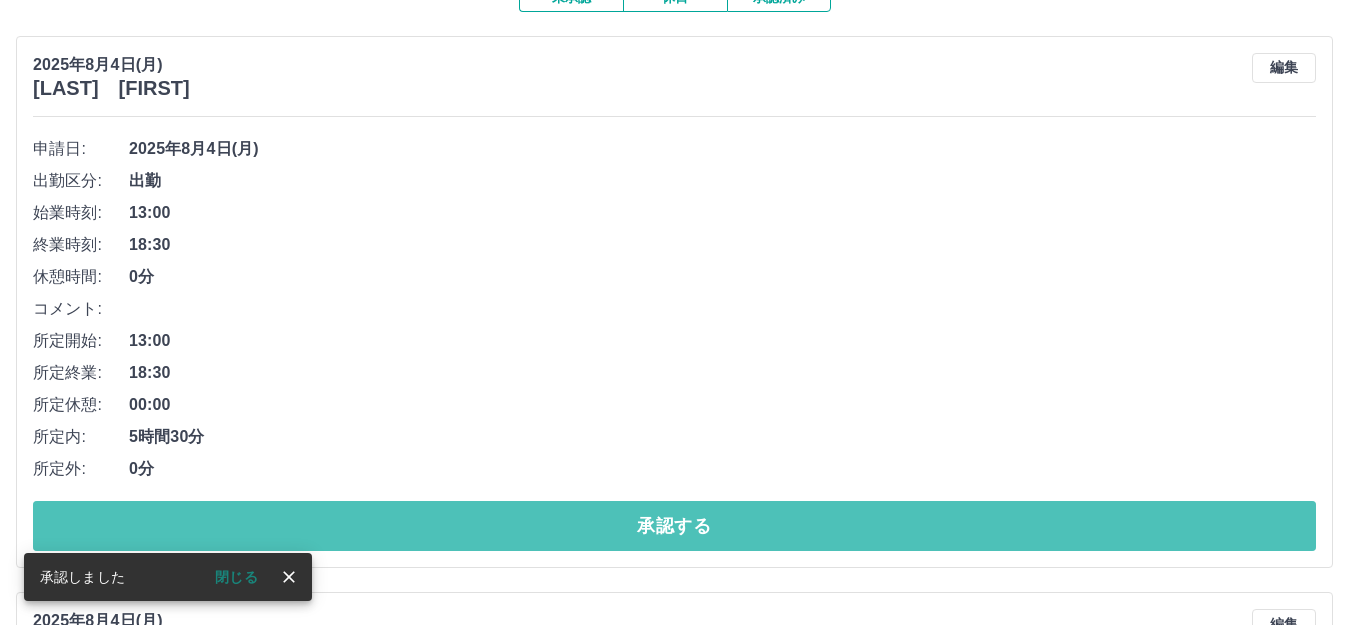 click on "承認する" at bounding box center (674, 526) 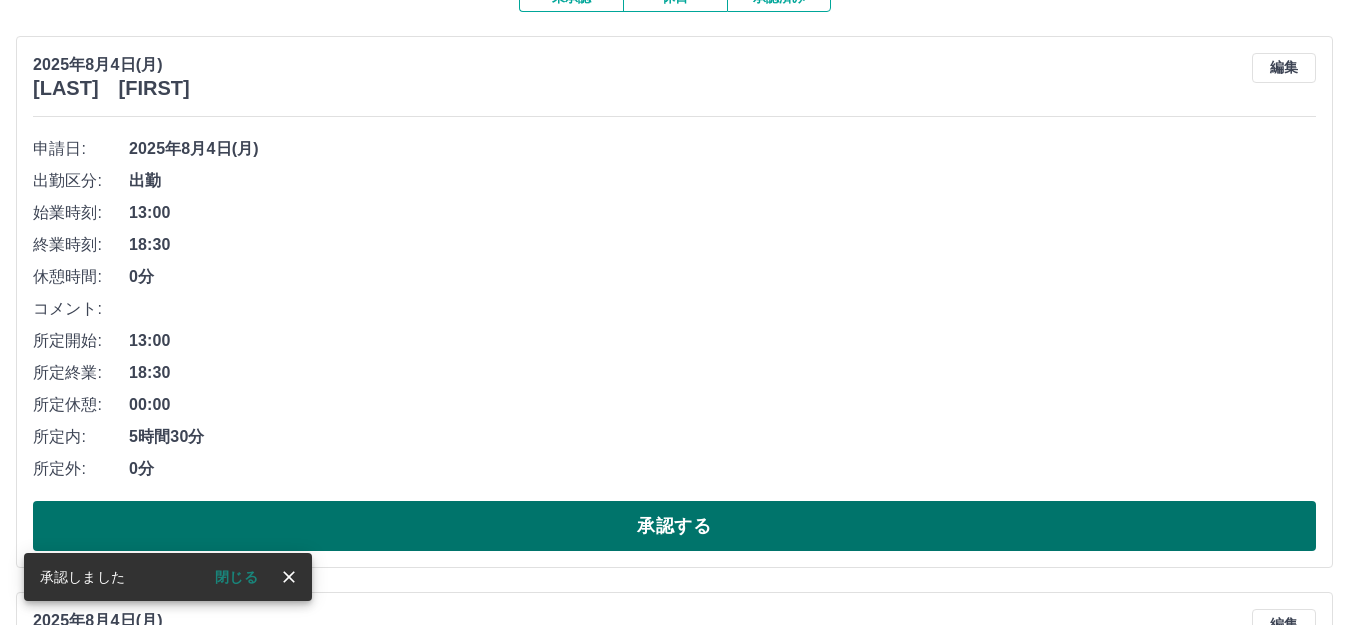 click on "承認する" at bounding box center [674, 526] 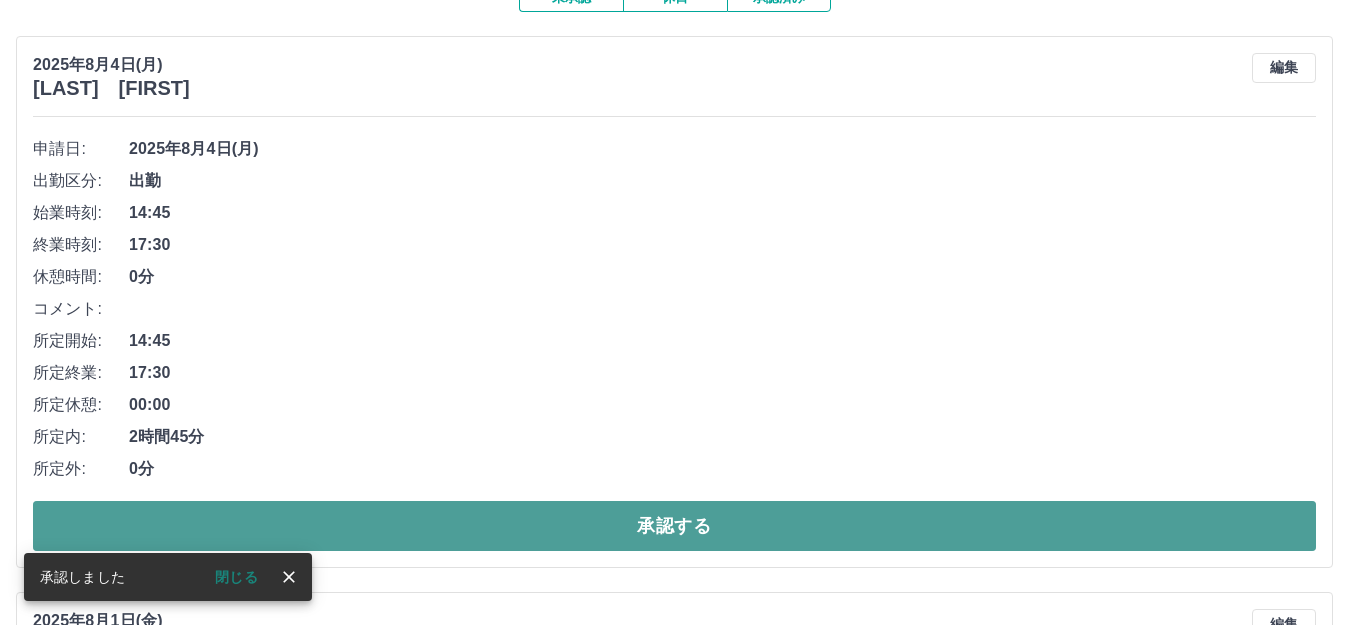 click on "承認する" at bounding box center (674, 526) 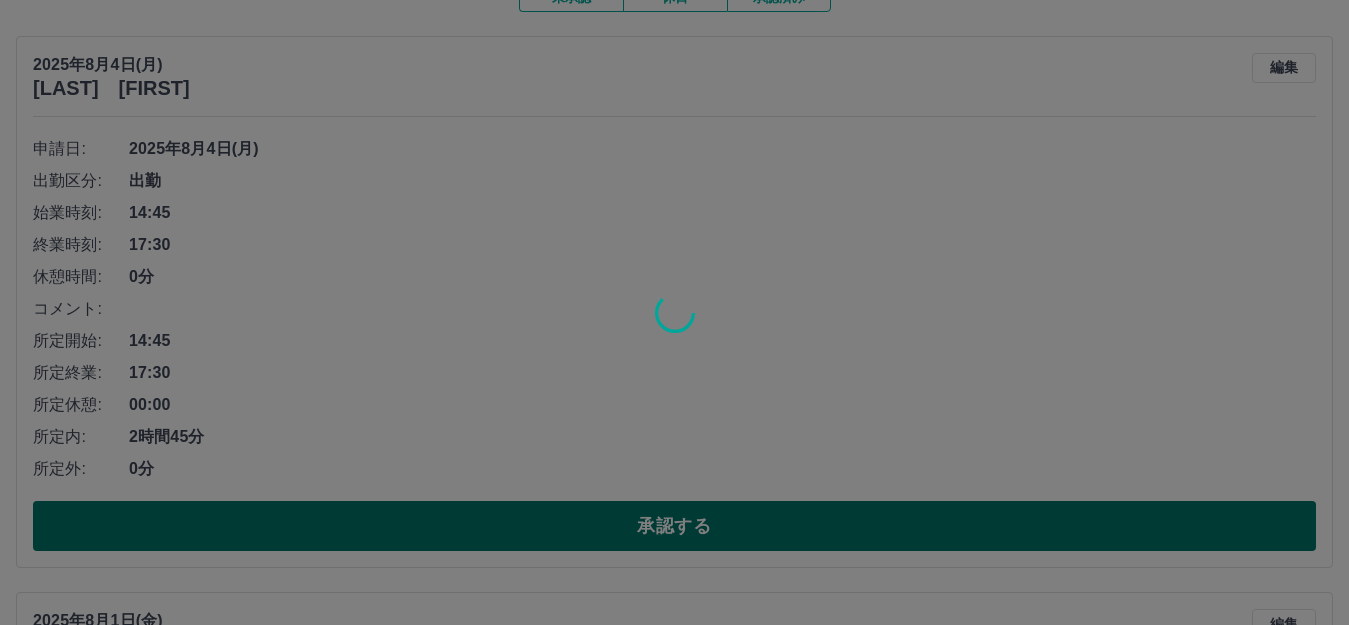 scroll, scrollTop: 169, scrollLeft: 0, axis: vertical 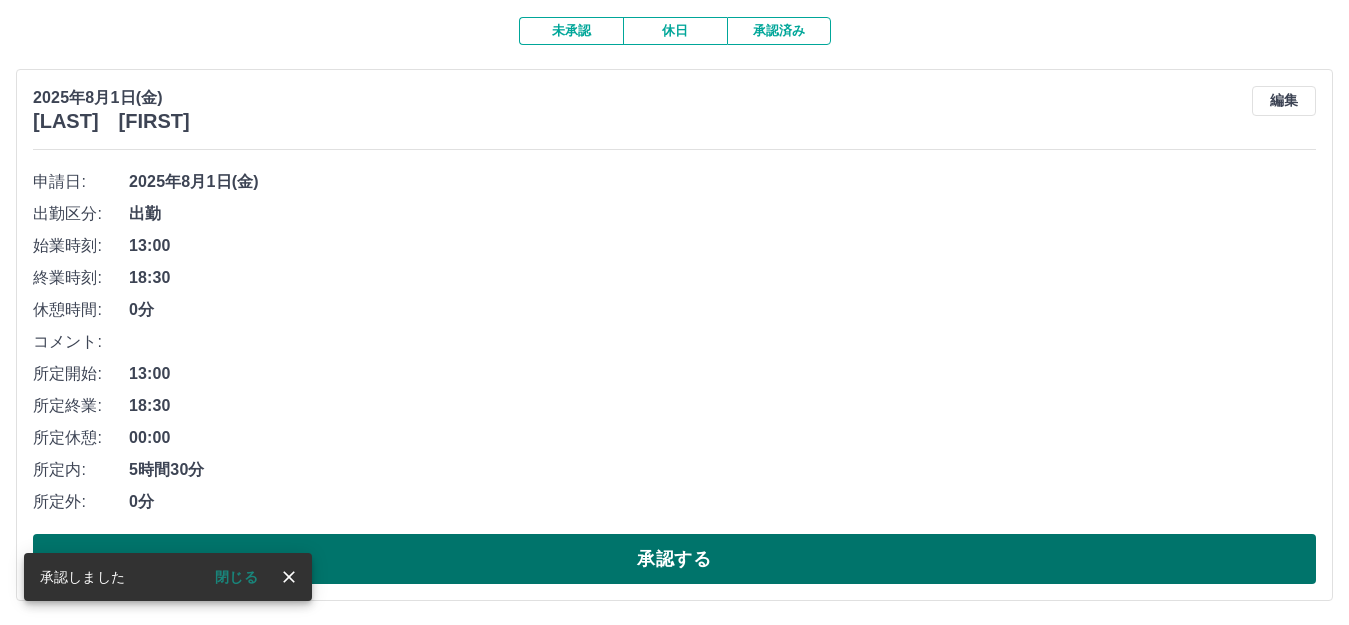 click on "承認する" at bounding box center [674, 559] 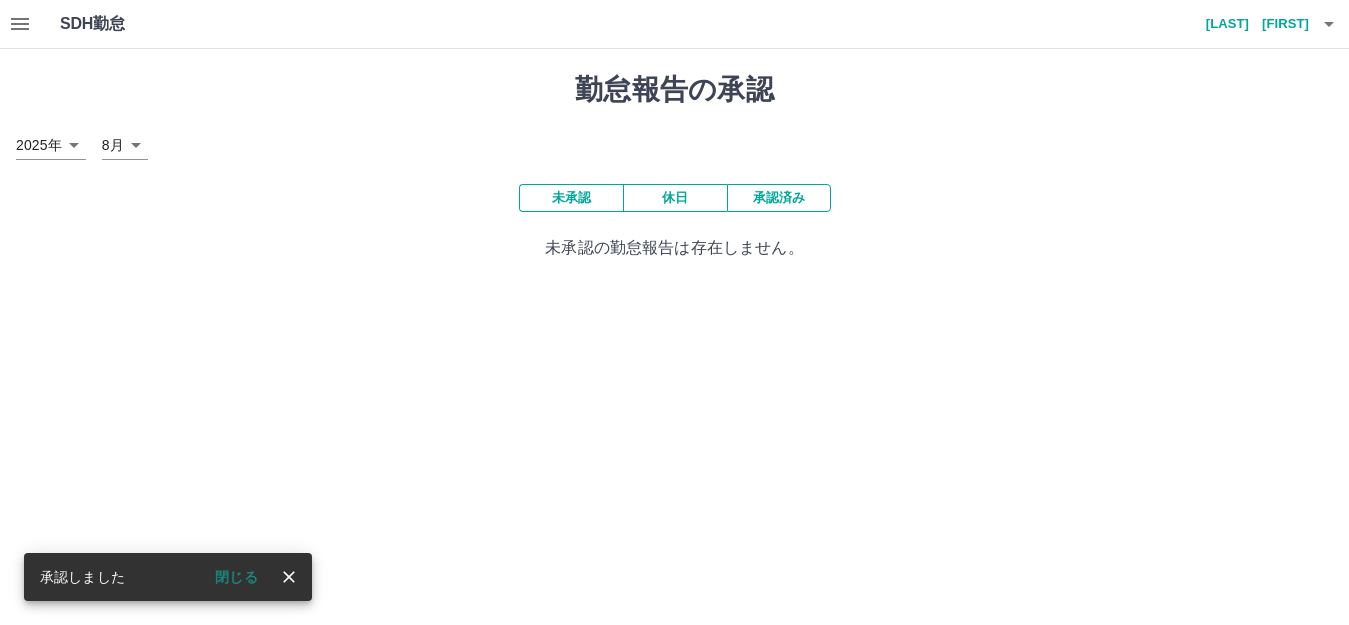 scroll, scrollTop: 0, scrollLeft: 0, axis: both 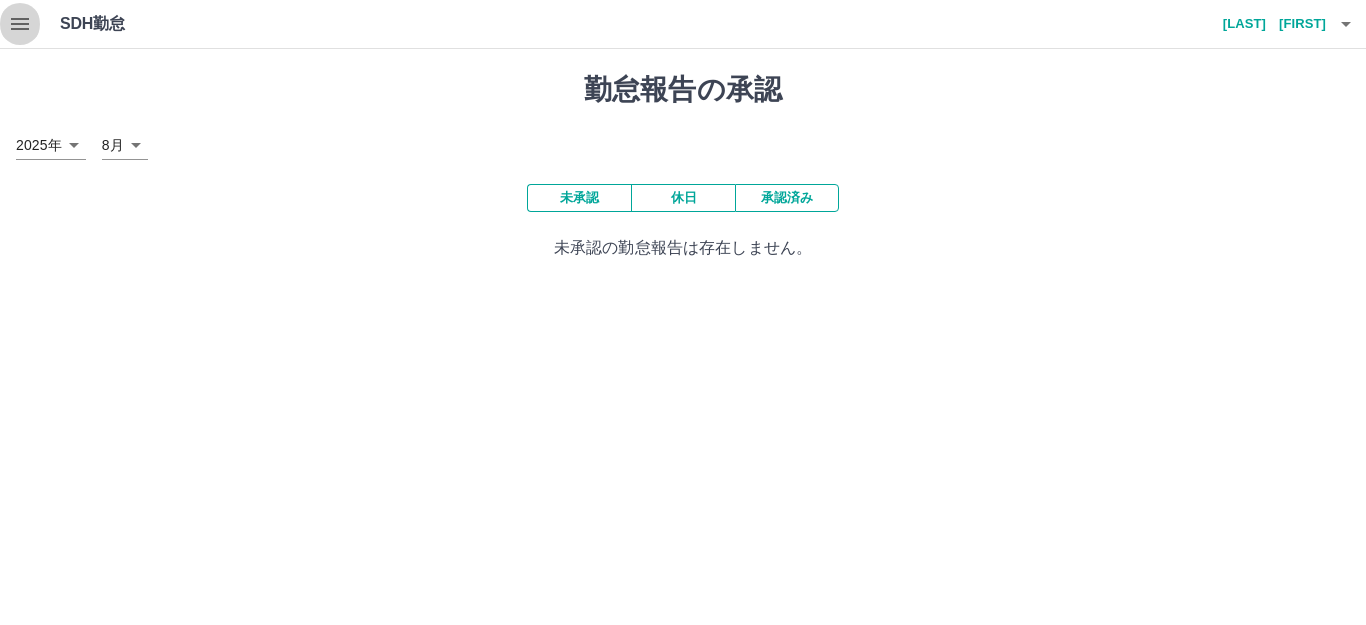 click 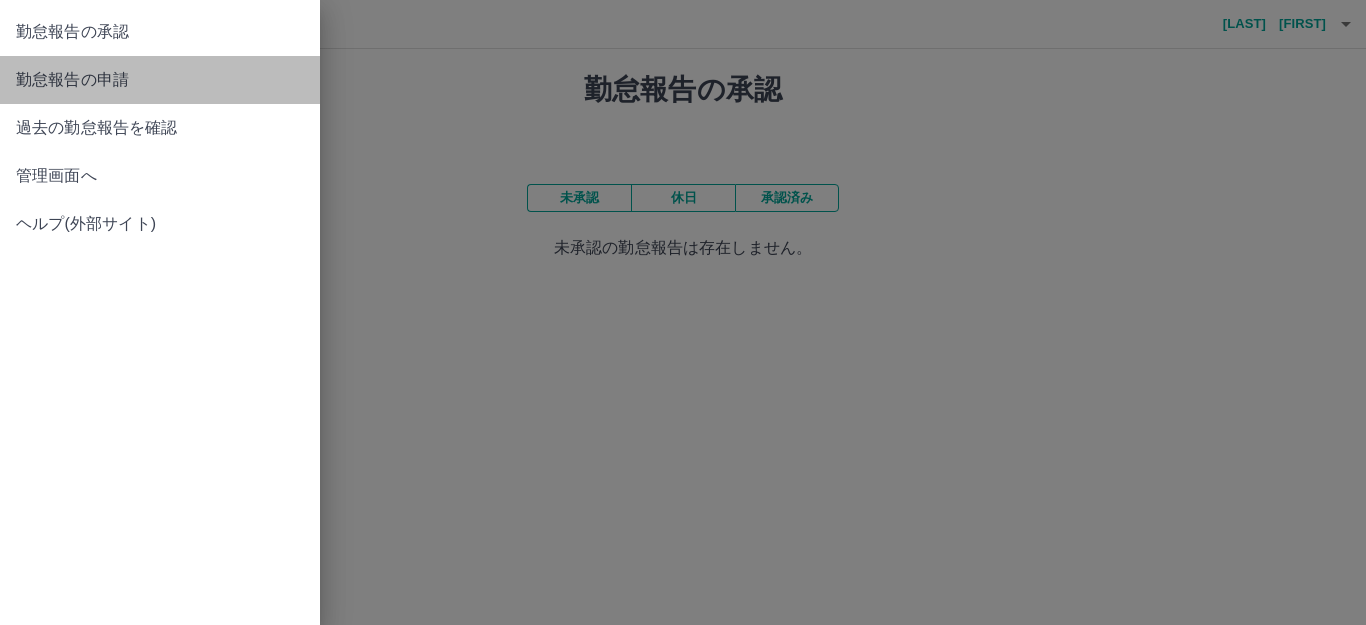 click on "勤怠報告の申請" at bounding box center (160, 80) 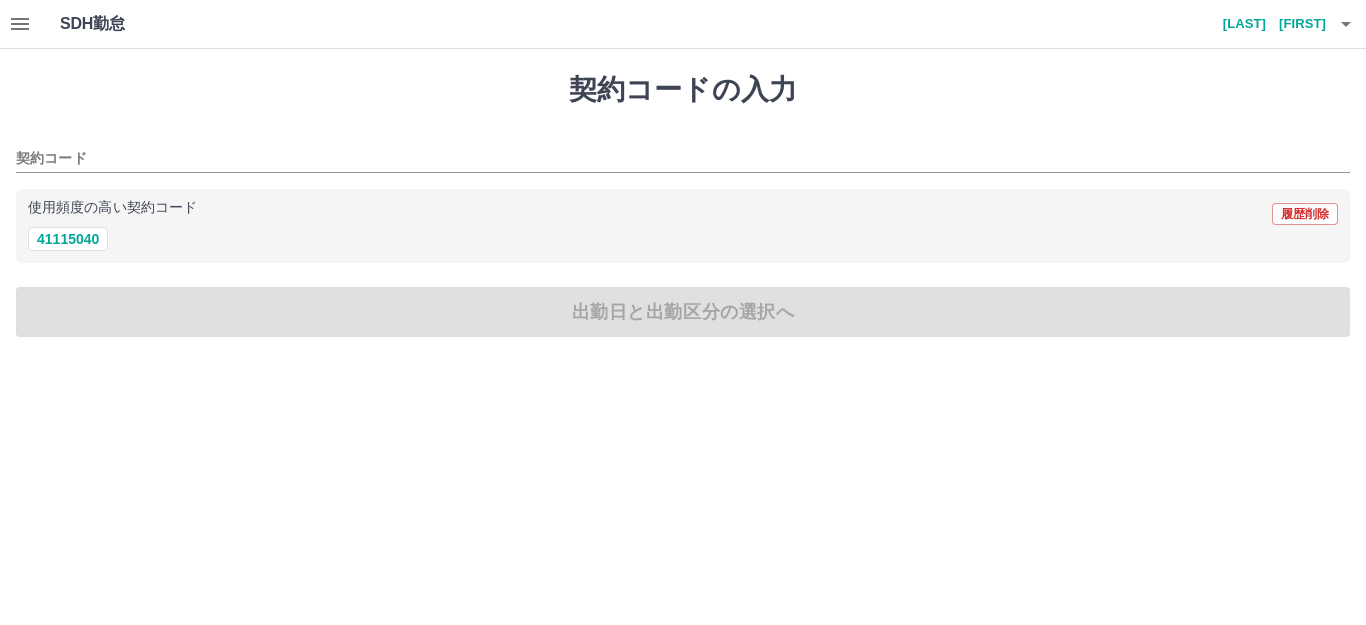 click 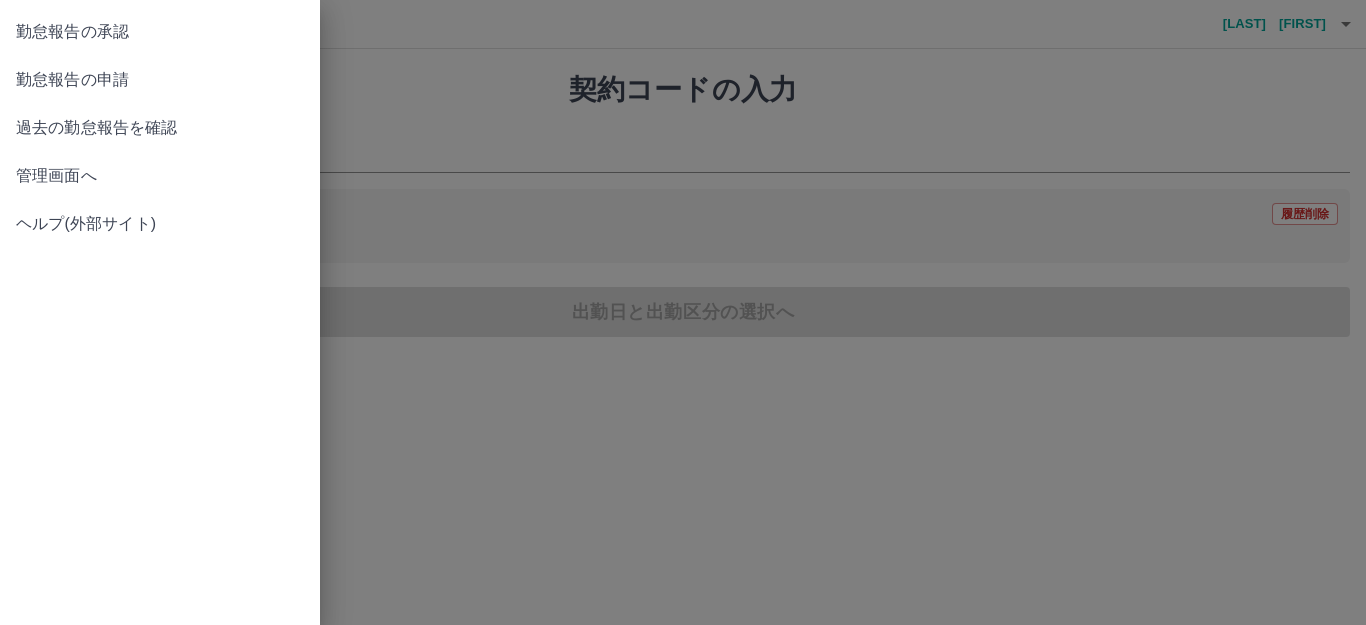 click on "勤怠報告の承認" at bounding box center (160, 32) 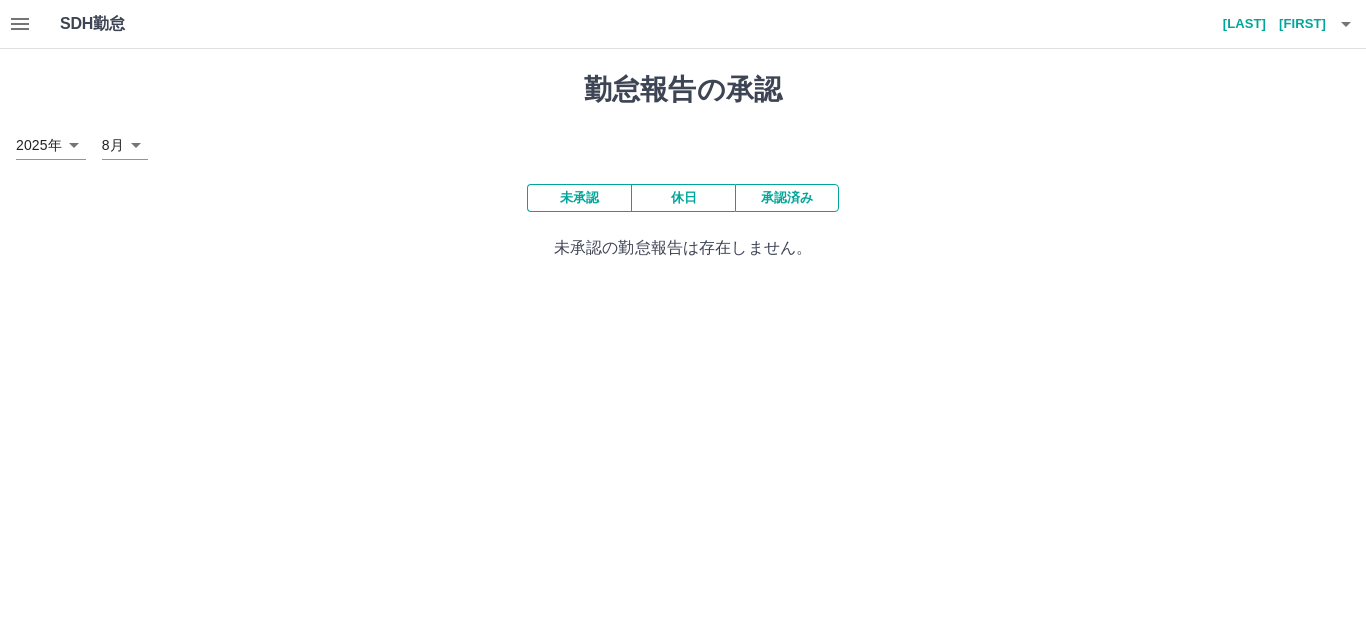 click 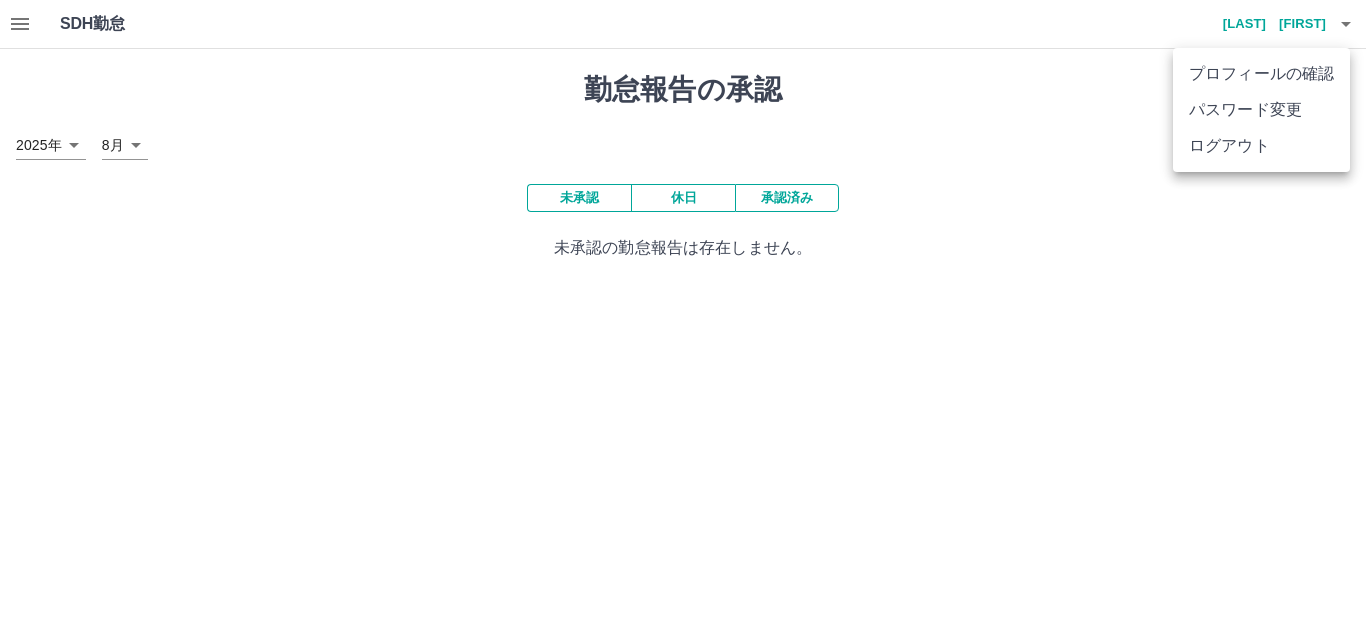 click at bounding box center (683, 312) 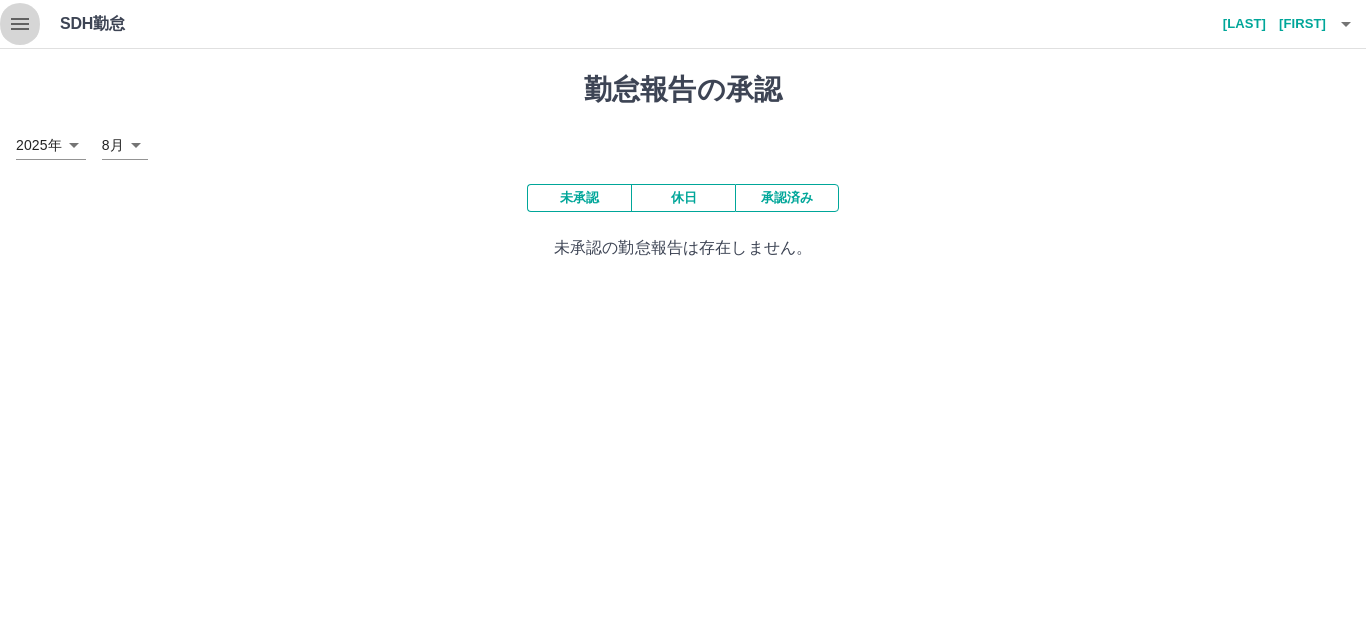 click 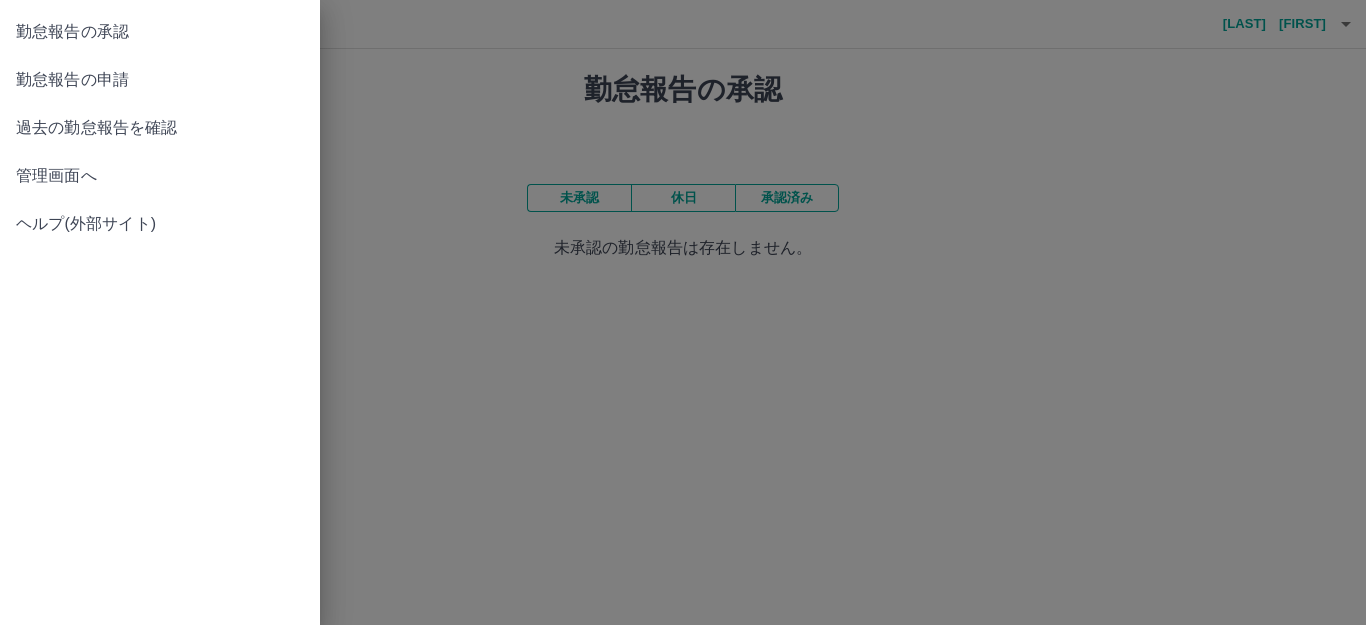 click at bounding box center [683, 312] 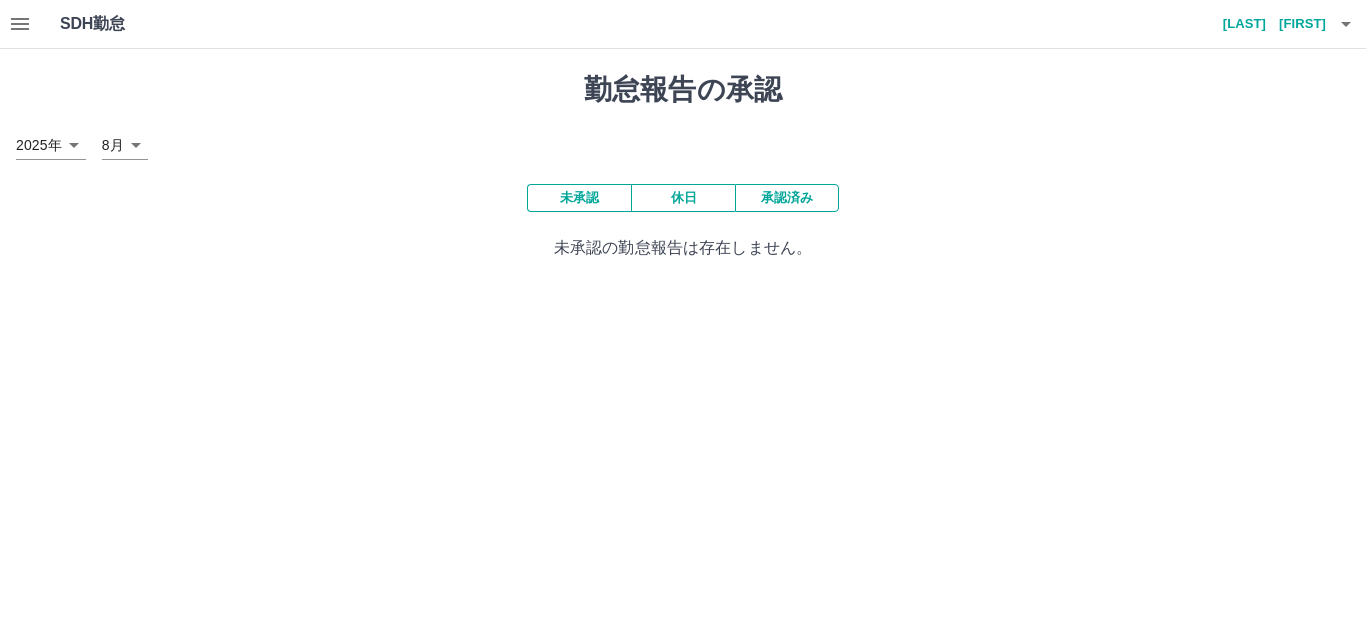 click on "承認済み" at bounding box center (787, 198) 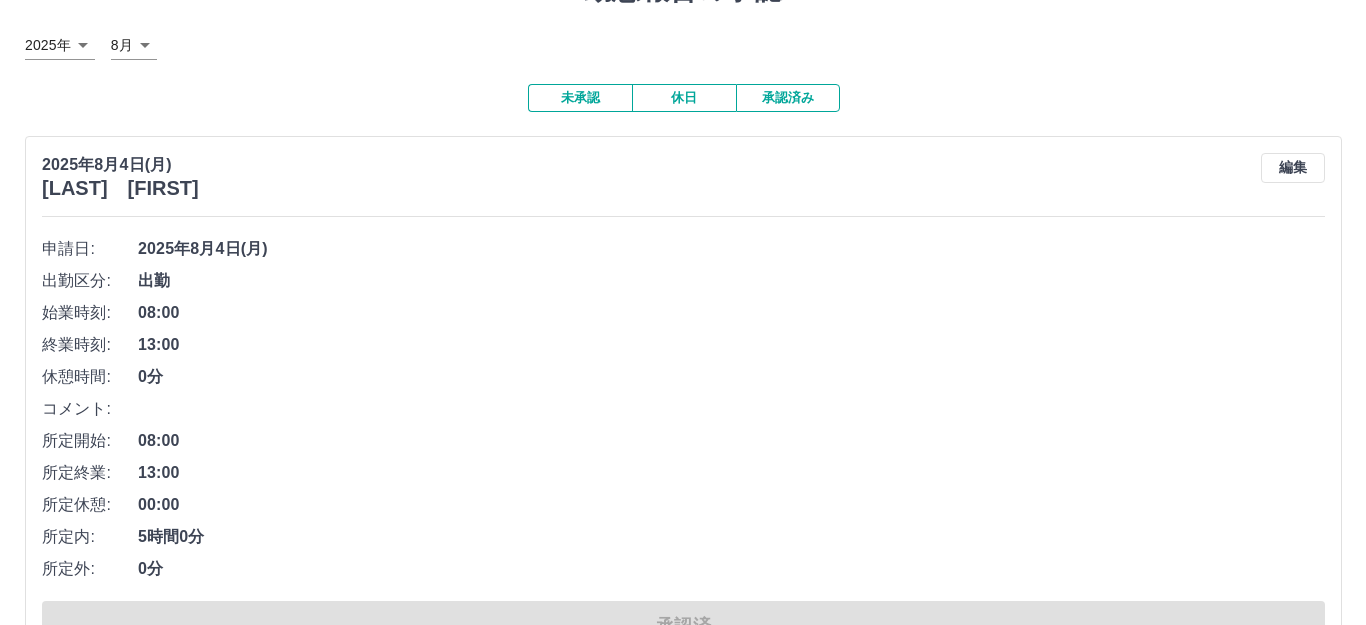 scroll, scrollTop: 0, scrollLeft: 0, axis: both 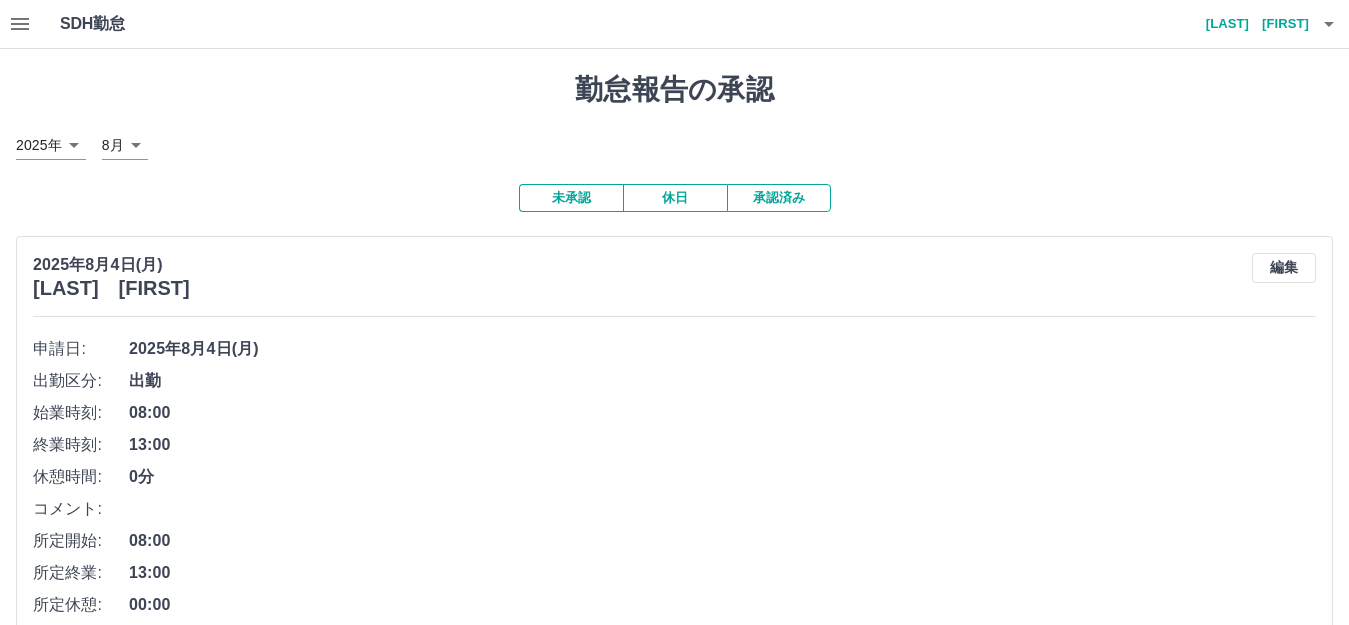 click 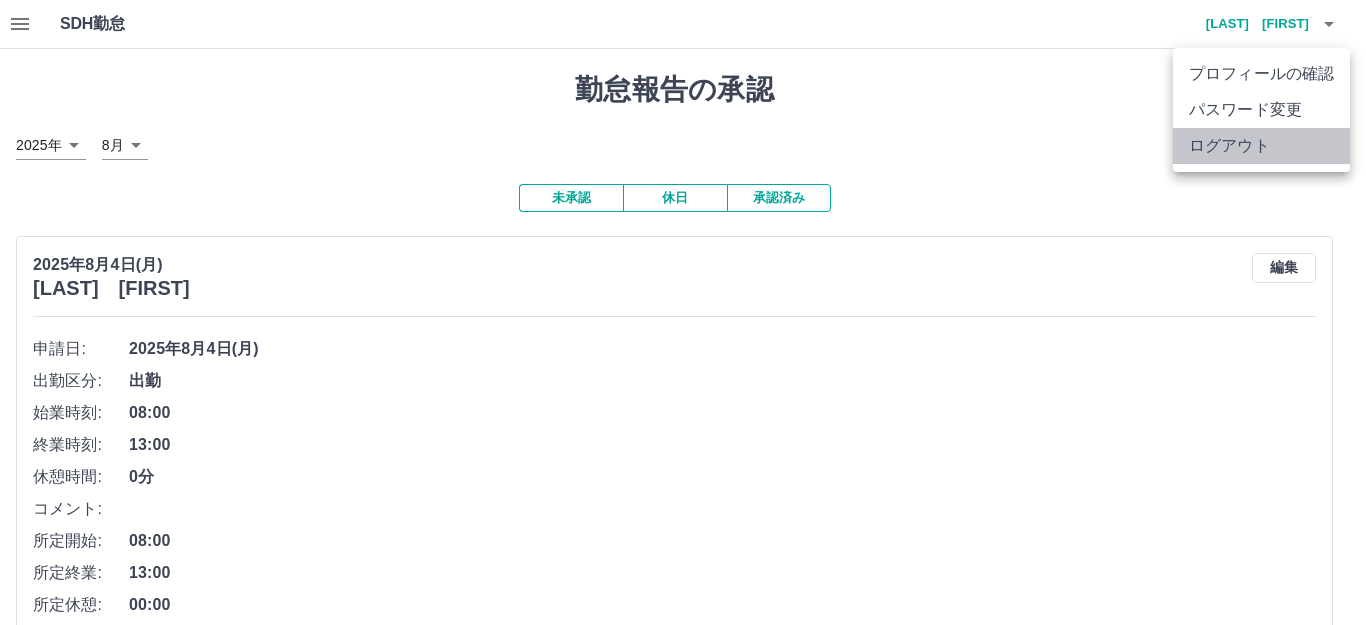 click on "ログアウト" at bounding box center (1261, 146) 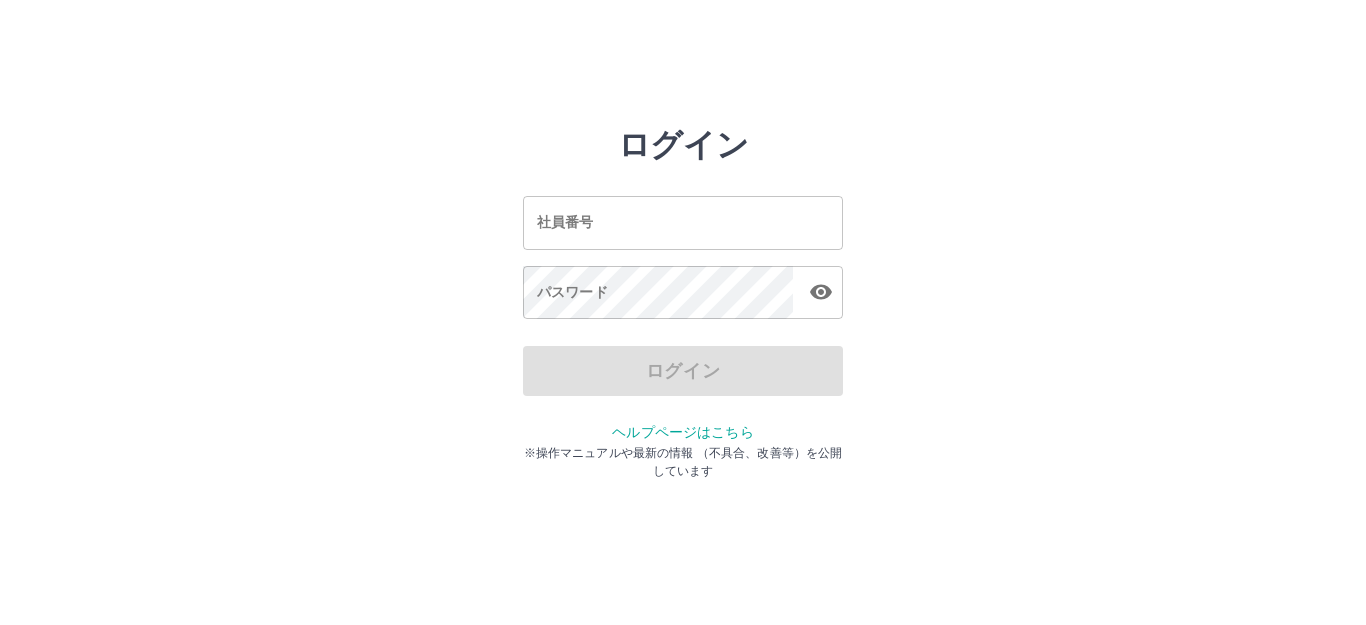scroll, scrollTop: 0, scrollLeft: 0, axis: both 